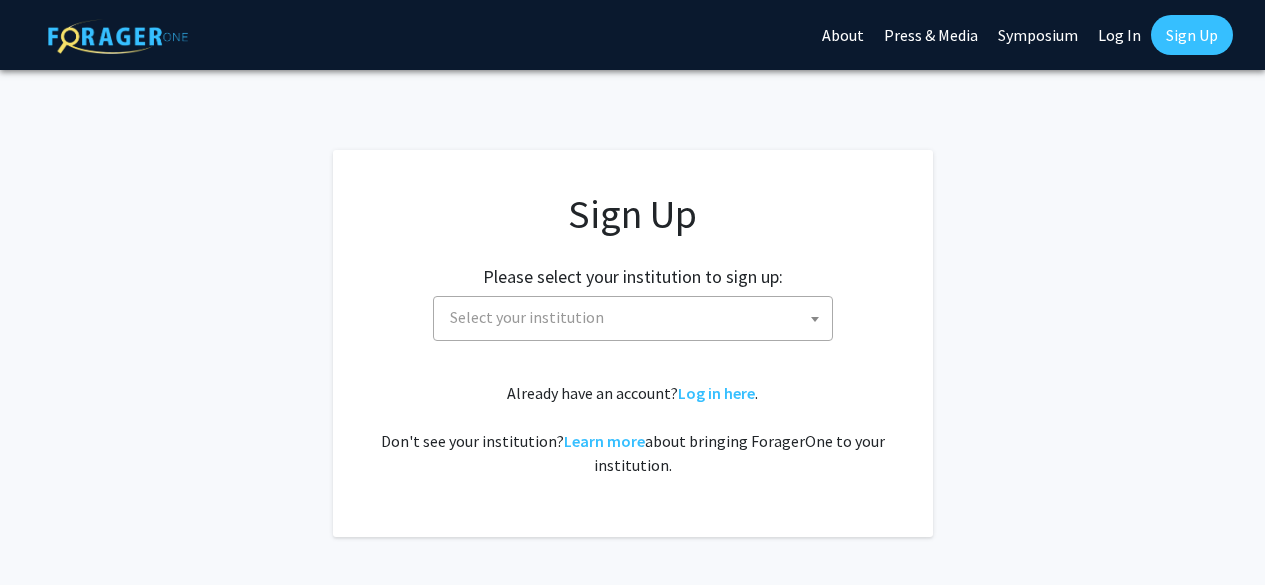 scroll, scrollTop: 0, scrollLeft: 0, axis: both 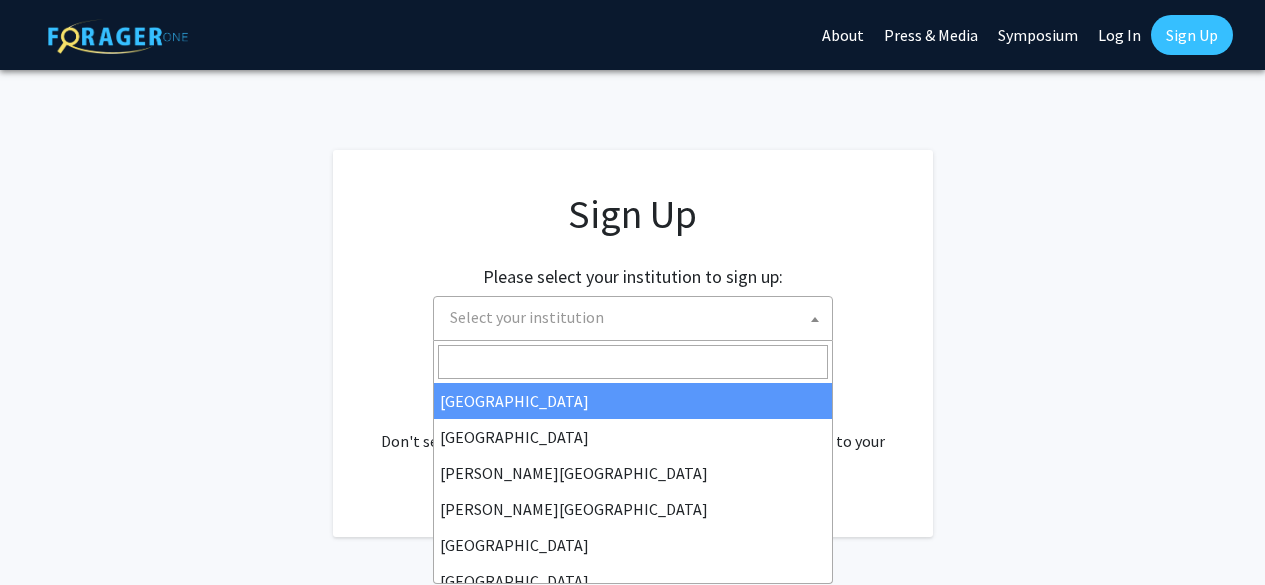 click on "Select your institution" at bounding box center [637, 317] 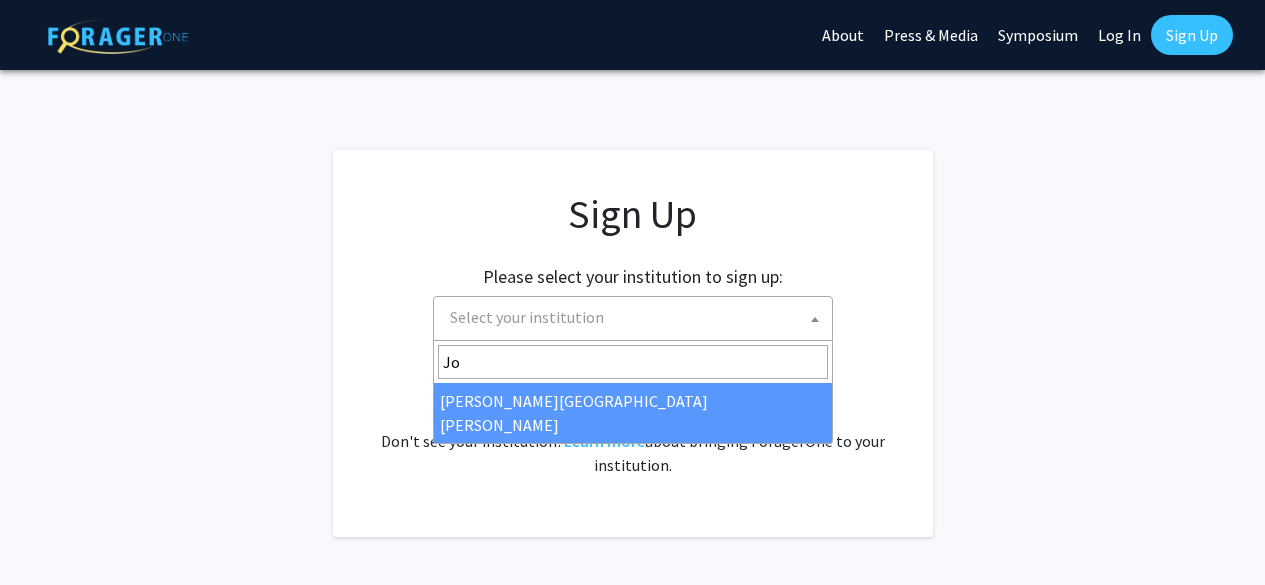 type on "Jo" 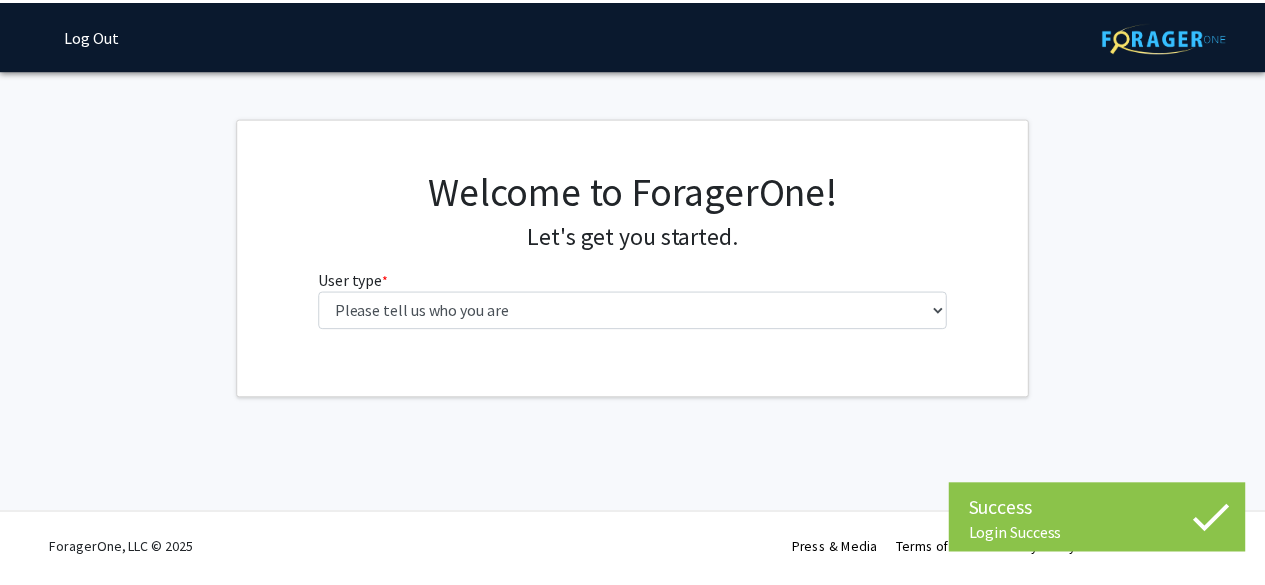 scroll, scrollTop: 0, scrollLeft: 0, axis: both 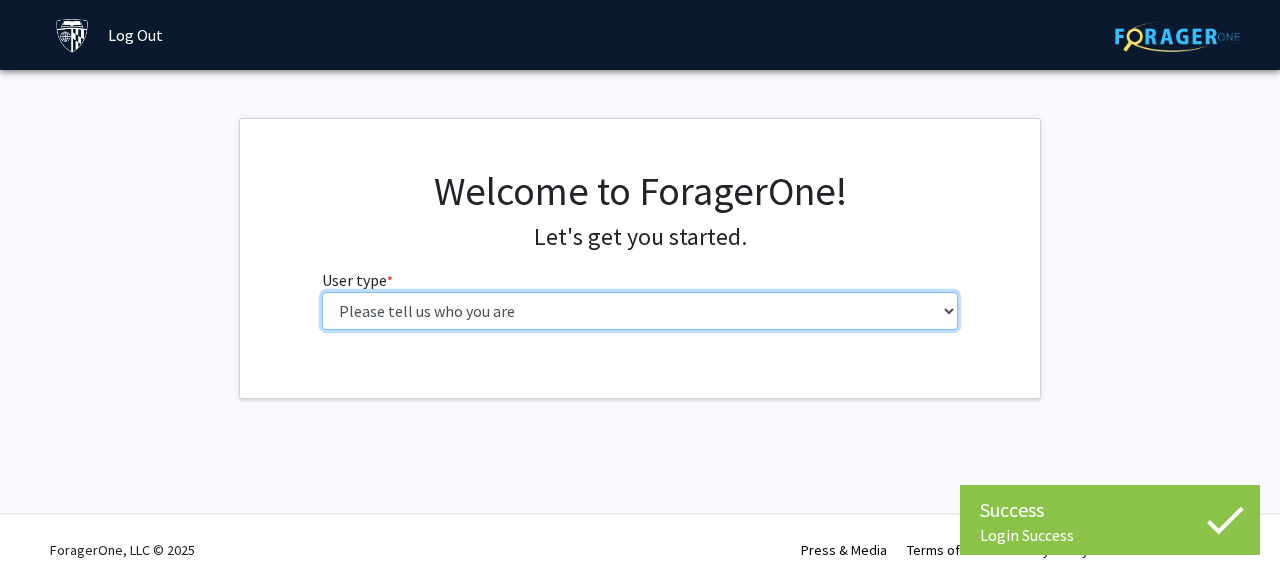 click on "Please tell us who you are  Undergraduate Student   Master's Student   Doctoral Candidate (PhD, MD, DMD, PharmD, etc.)   Postdoctoral Researcher / Research Staff / Medical Resident / Medical Fellow   Faculty   Administrative Staff" at bounding box center [640, 311] 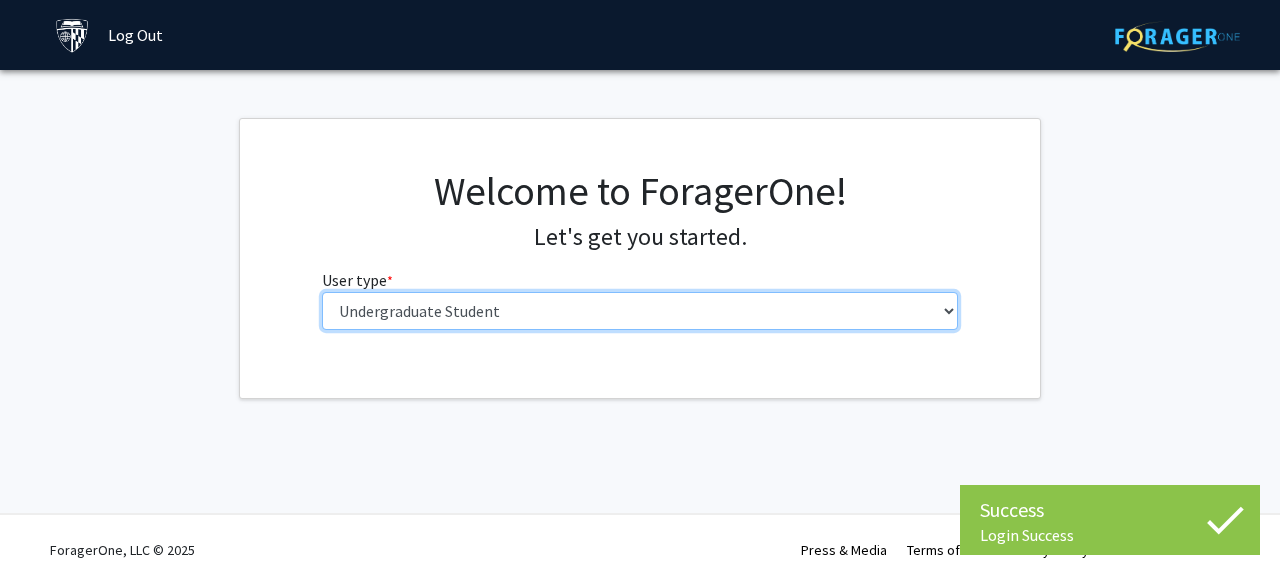 click on "Please tell us who you are  Undergraduate Student   Master's Student   Doctoral Candidate (PhD, MD, DMD, PharmD, etc.)   Postdoctoral Researcher / Research Staff / Medical Resident / Medical Fellow   Faculty   Administrative Staff" at bounding box center (640, 311) 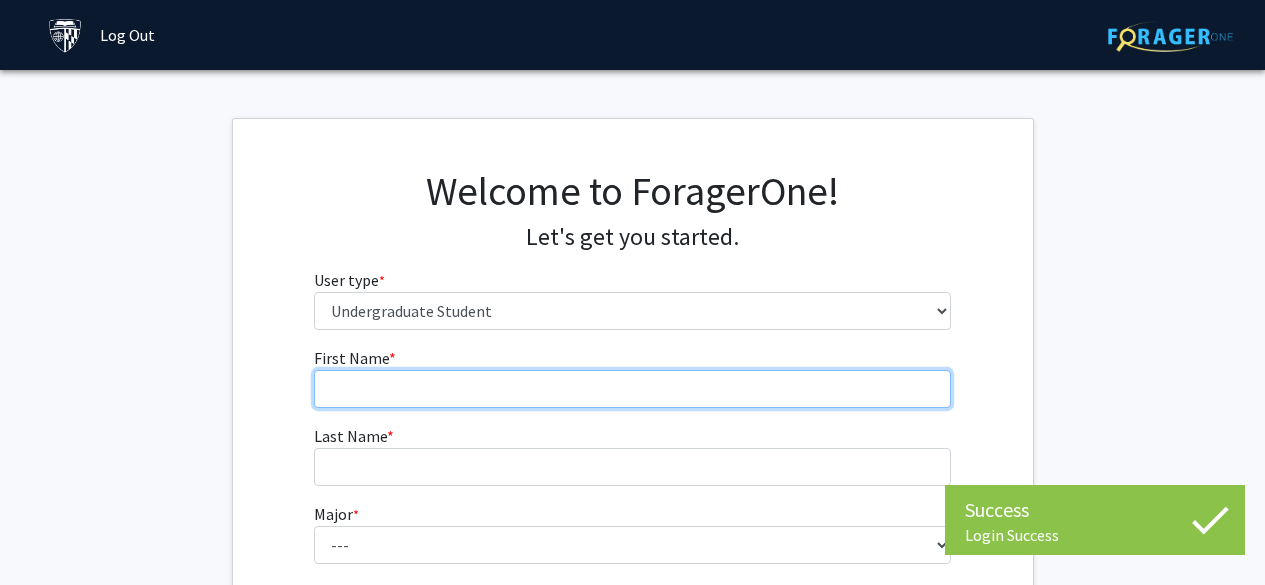 click on "First Name * required" at bounding box center (632, 389) 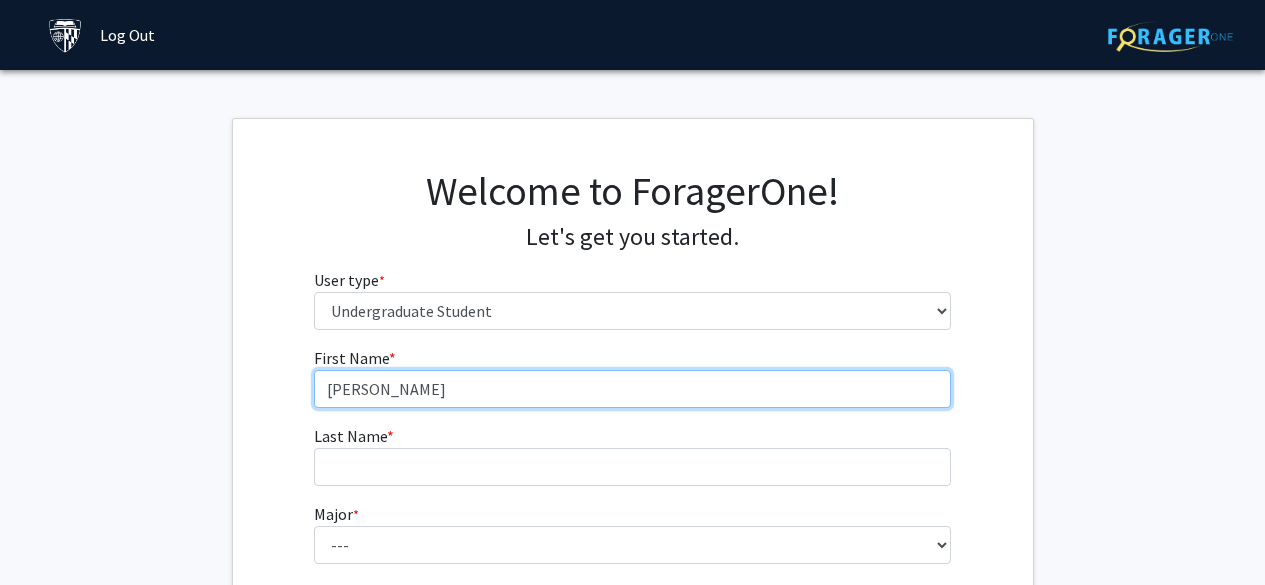 type on "Krish" 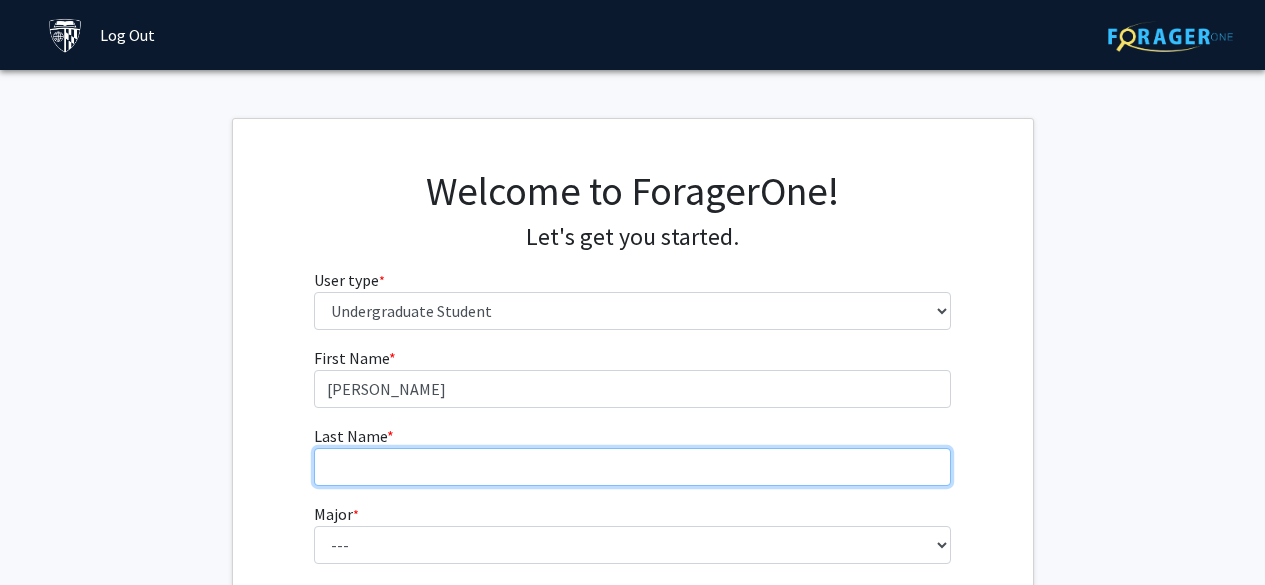 click on "Last Name * required" at bounding box center [632, 467] 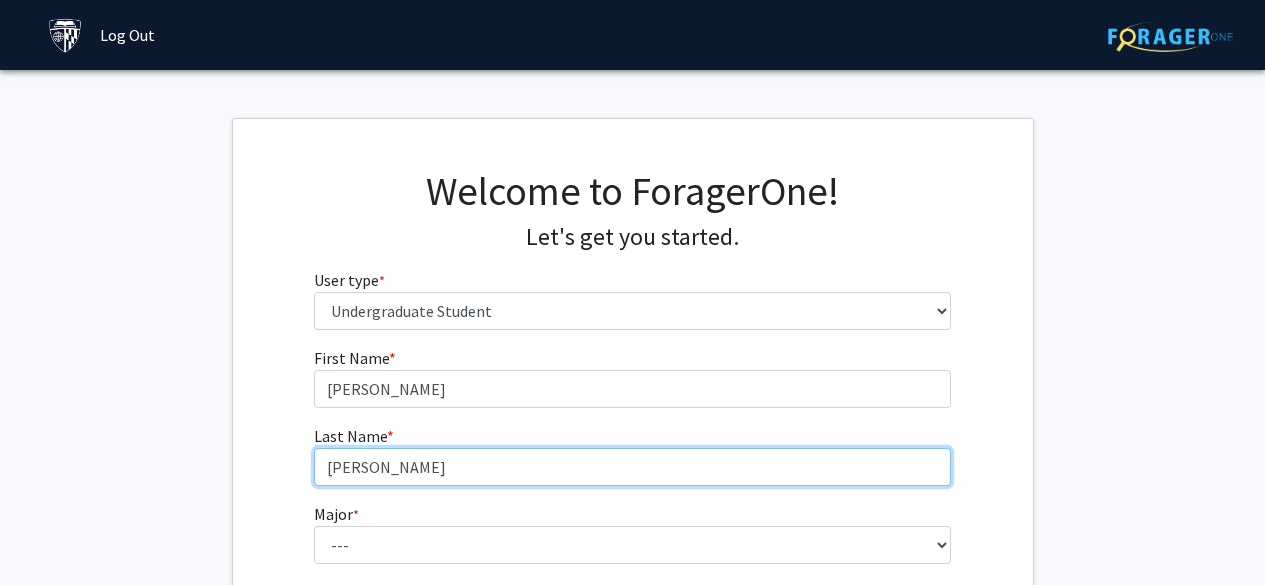 scroll, scrollTop: 22, scrollLeft: 0, axis: vertical 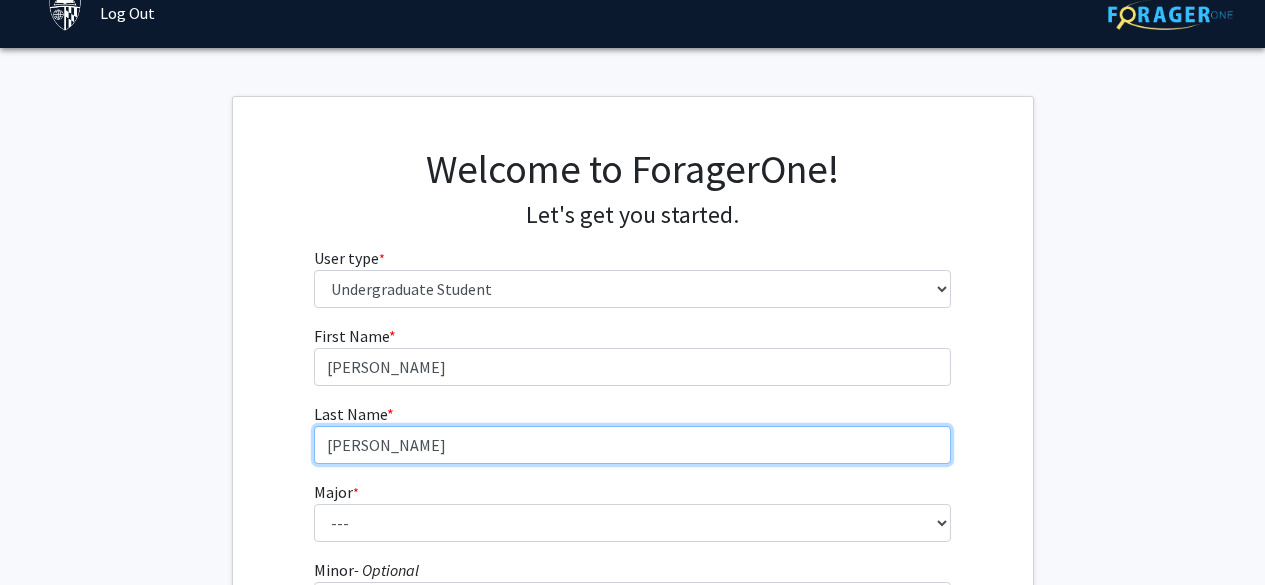 type on "Patel" 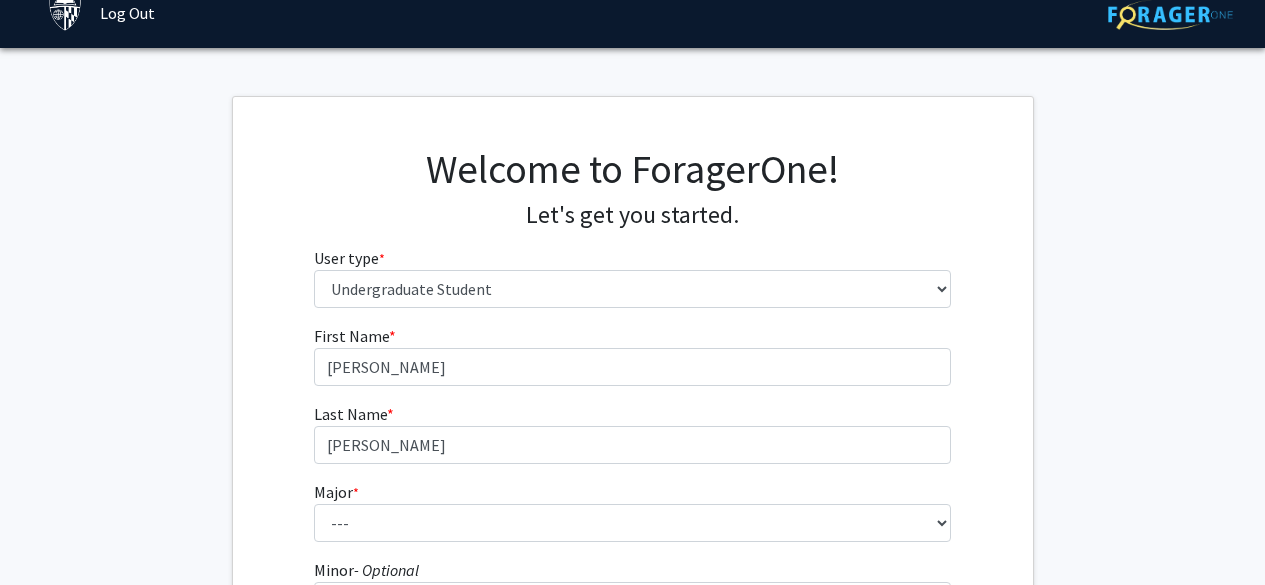 click on "First Name * required Krish Last Name * required Patel  Major  * required ---  Africana Studies   Anthropology   Applied Mathematics & Statistics   Archaeology   Behavioral Biology   Biology   Biomedical Engineering   Biophysics   Chemical & Biomolecular Engineering   Chemistry   Civil Engineering   Classics   Cognitive Science   Computer Engineering   Computer Science   Earth & Planetary Sciences   East Asian Studies   Economics   Electrical Engineering   Engineering Mechanics   English   Environmental Engineering   Environmental Science   Film & Media Studies   French   General Engineering   Geography   German   Global Environmental Change & Sustainability   History   History of Art   History of Science & Technology   Interdisciplinary Studies   International Studies   Italian   Latin American Studies   Materials Science & Engineering   Mathematics   Mechanical Engineering   Medicine, Science & the Humanities   Molecular & Cellular Biology   Music   Natural Sciences   Near Eastern Studies   Neuroscience  *" 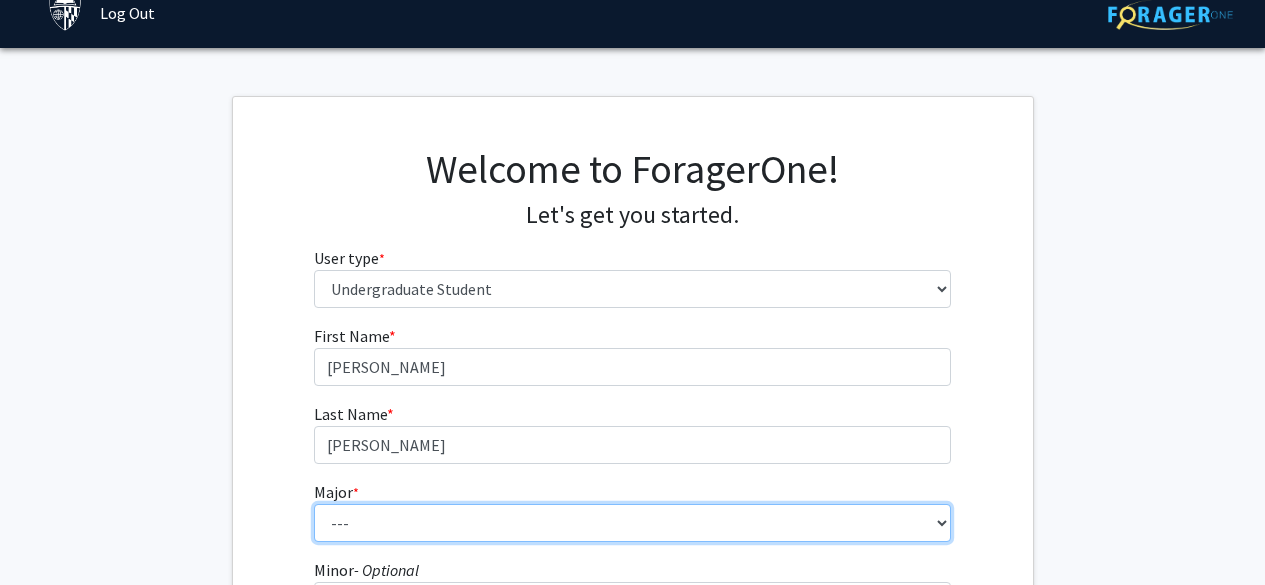 click on "---  Africana Studies   Anthropology   Applied Mathematics & Statistics   Archaeology   Behavioral Biology   Biology   Biomedical Engineering   Biophysics   Chemical & Biomolecular Engineering   Chemistry   Civil Engineering   Classics   Cognitive Science   Computer Engineering   Computer Science   Earth & Planetary Sciences   East Asian Studies   Economics   Electrical Engineering   Engineering Mechanics   English   Environmental Engineering   Environmental Science   Film & Media Studies   French   General Engineering   Geography   German   Global Environmental Change & Sustainability   History   History of Art   History of Science & Technology   Interdisciplinary Studies   International Studies   Italian   Latin American Studies   Materials Science & Engineering   Mathematics   Mechanical Engineering   Medicine, Science & the Humanities   Molecular & Cellular Biology   Music   Natural Sciences   Near Eastern Studies   Neuroscience   Philosophy   Physics   Political Science   Psychology   Romance Languages" at bounding box center (632, 523) 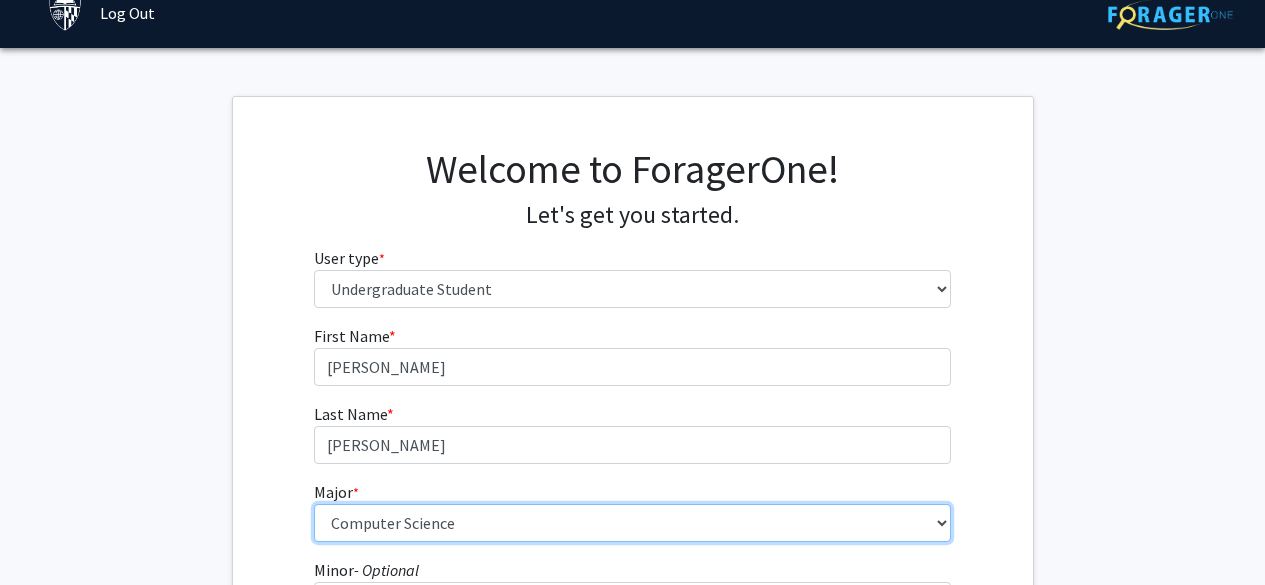 click on "---  Africana Studies   Anthropology   Applied Mathematics & Statistics   Archaeology   Behavioral Biology   Biology   Biomedical Engineering   Biophysics   Chemical & Biomolecular Engineering   Chemistry   Civil Engineering   Classics   Cognitive Science   Computer Engineering   Computer Science   Earth & Planetary Sciences   East Asian Studies   Economics   Electrical Engineering   Engineering Mechanics   English   Environmental Engineering   Environmental Science   Film & Media Studies   French   General Engineering   Geography   German   Global Environmental Change & Sustainability   History   History of Art   History of Science & Technology   Interdisciplinary Studies   International Studies   Italian   Latin American Studies   Materials Science & Engineering   Mathematics   Mechanical Engineering   Medicine, Science & the Humanities   Molecular & Cellular Biology   Music   Natural Sciences   Near Eastern Studies   Neuroscience   Philosophy   Physics   Political Science   Psychology   Romance Languages" at bounding box center (632, 523) 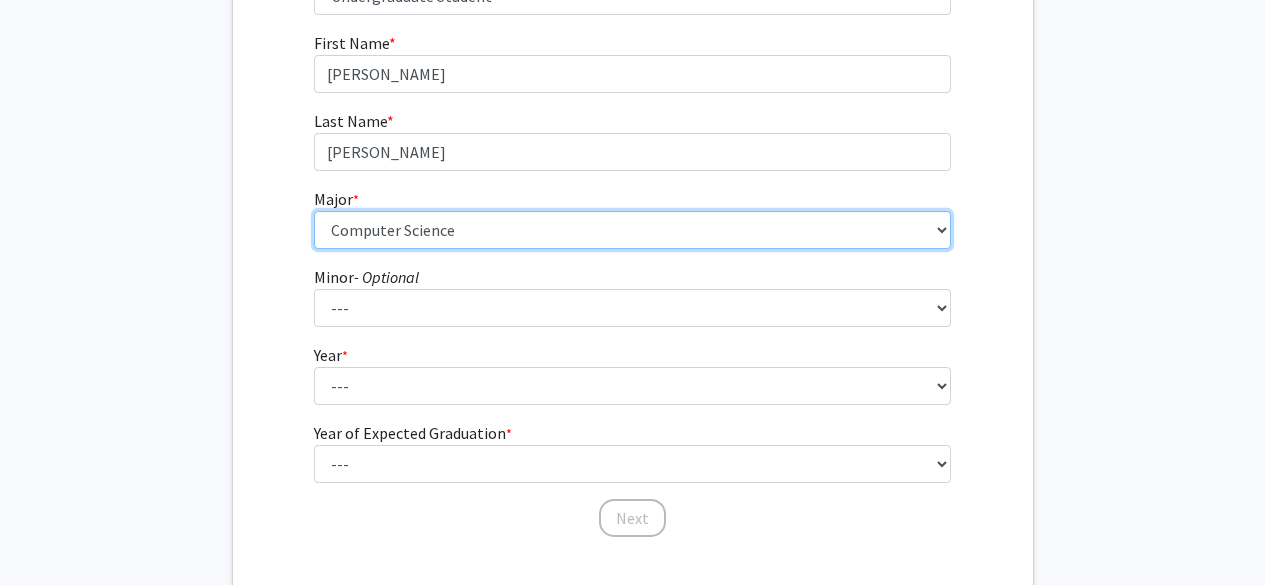 scroll, scrollTop: 316, scrollLeft: 0, axis: vertical 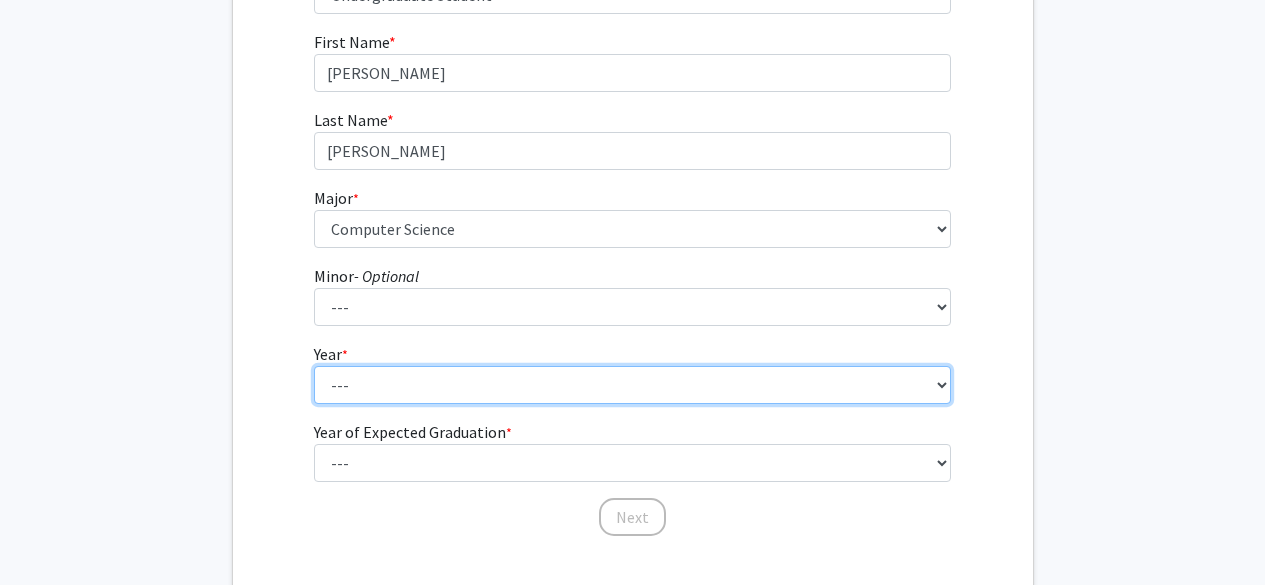 click on "---  First-year   Sophomore   Junior   Senior   Postbaccalaureate Certificate" at bounding box center [632, 385] 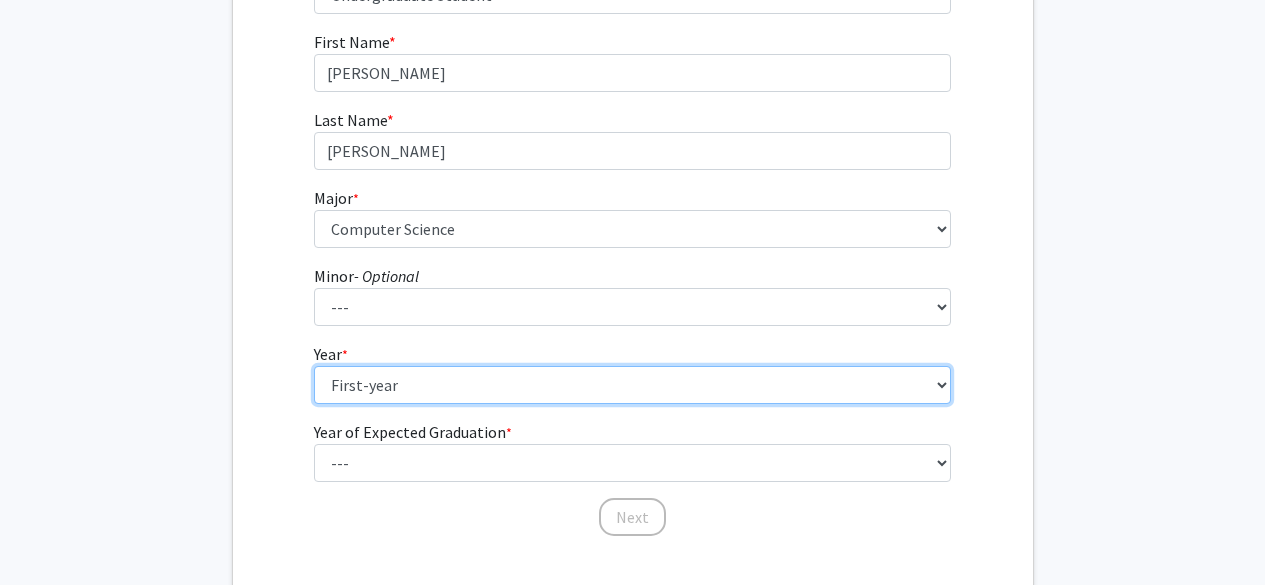 click on "---  First-year   Sophomore   Junior   Senior   Postbaccalaureate Certificate" at bounding box center [632, 385] 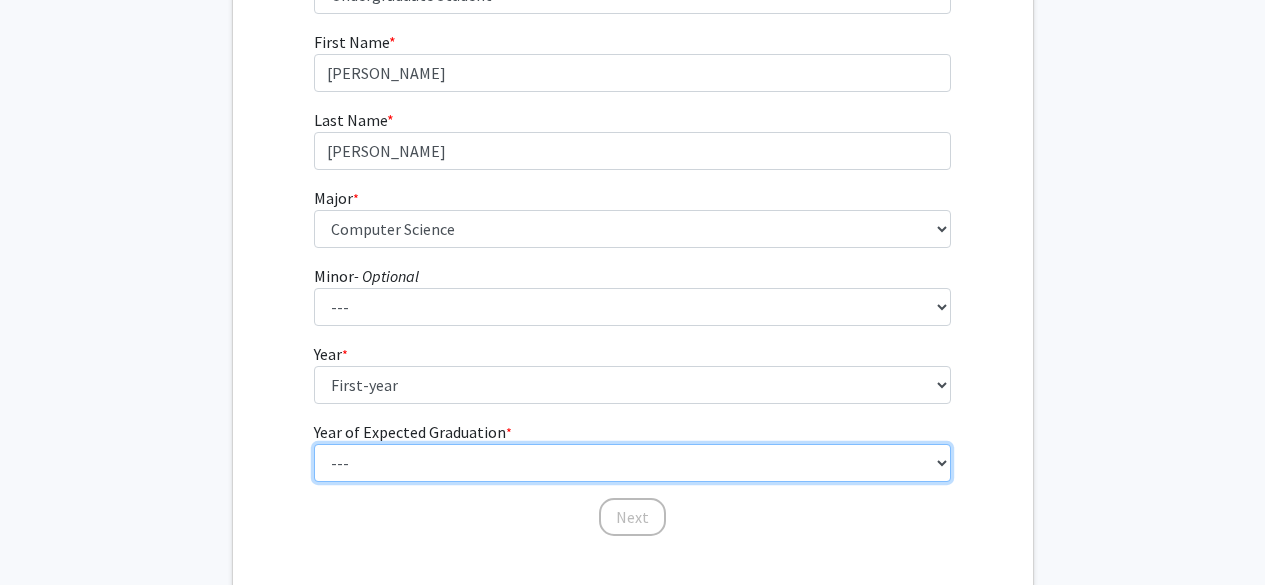 click on "---  2025   2026   2027   2028   2029   2030   2031   2032   2033   2034" at bounding box center (632, 463) 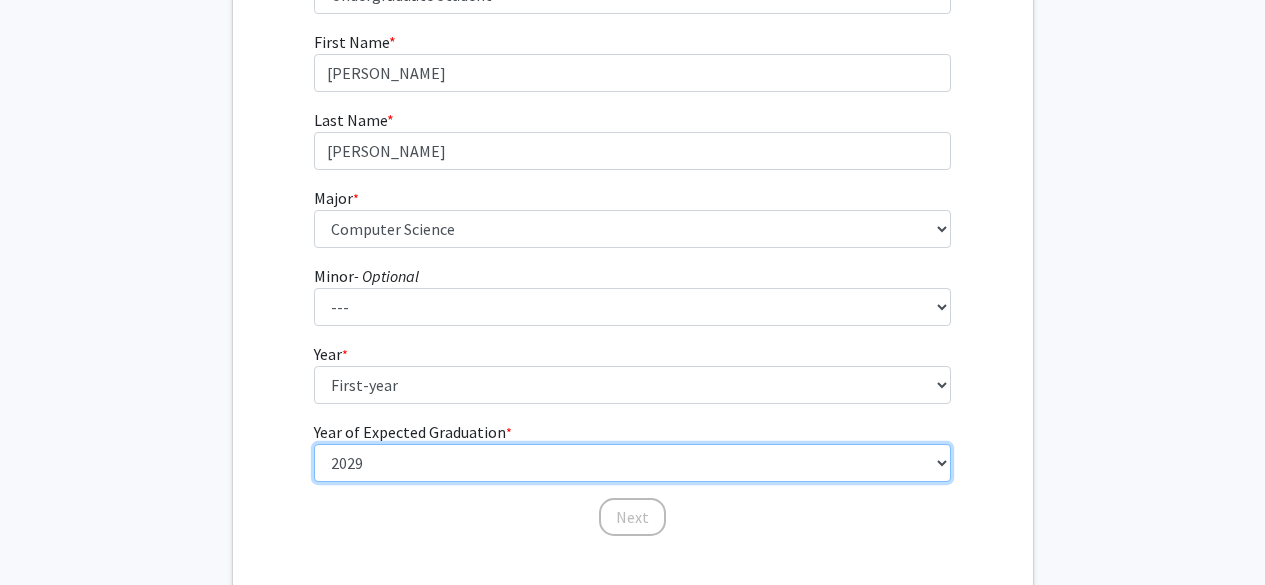 click on "---  2025   2026   2027   2028   2029   2030   2031   2032   2033   2034" at bounding box center [632, 463] 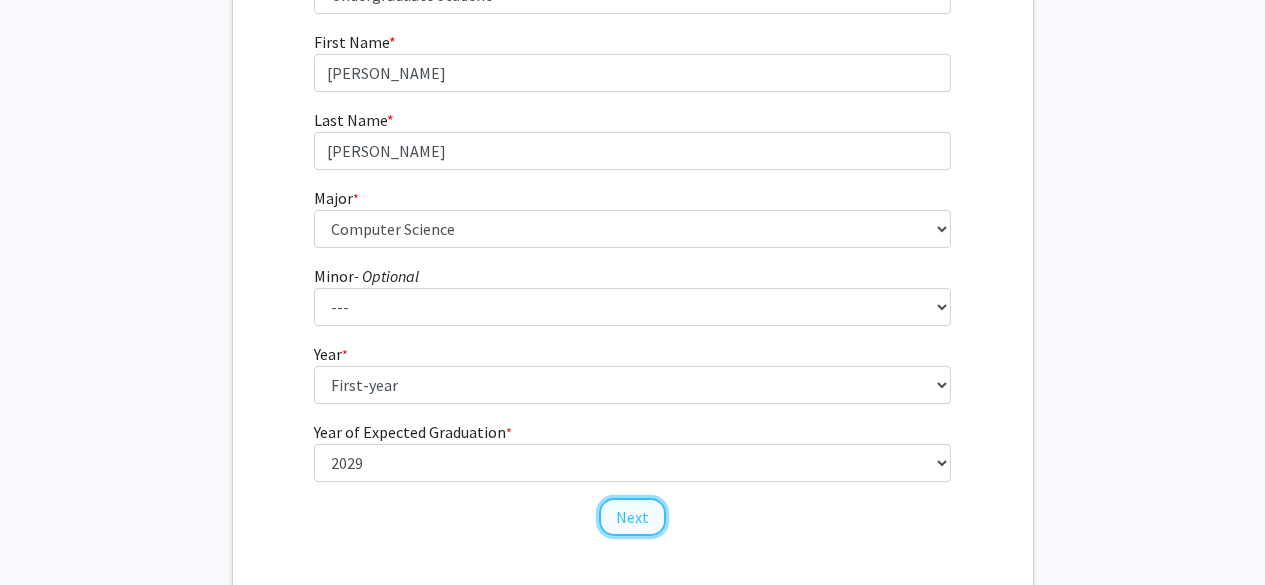 click on "Next" 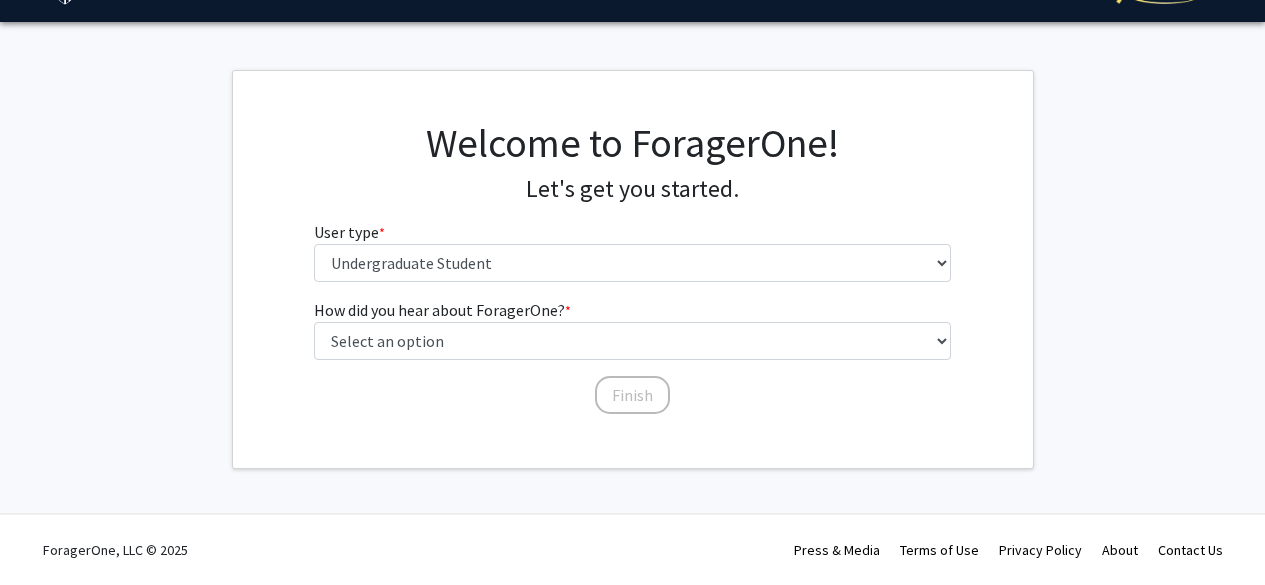 scroll, scrollTop: 47, scrollLeft: 0, axis: vertical 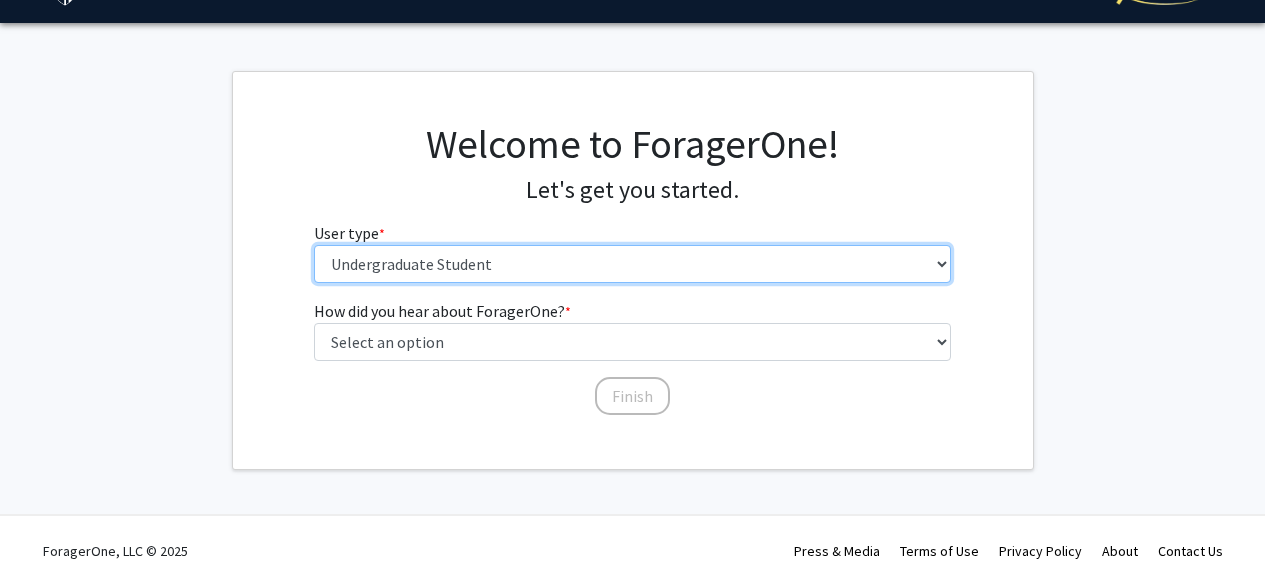 click on "Please tell us who you are  Undergraduate Student   Master's Student   Doctoral Candidate (PhD, MD, DMD, PharmD, etc.)   Postdoctoral Researcher / Research Staff / Medical Resident / Medical Fellow   Faculty   Administrative Staff" at bounding box center [632, 264] 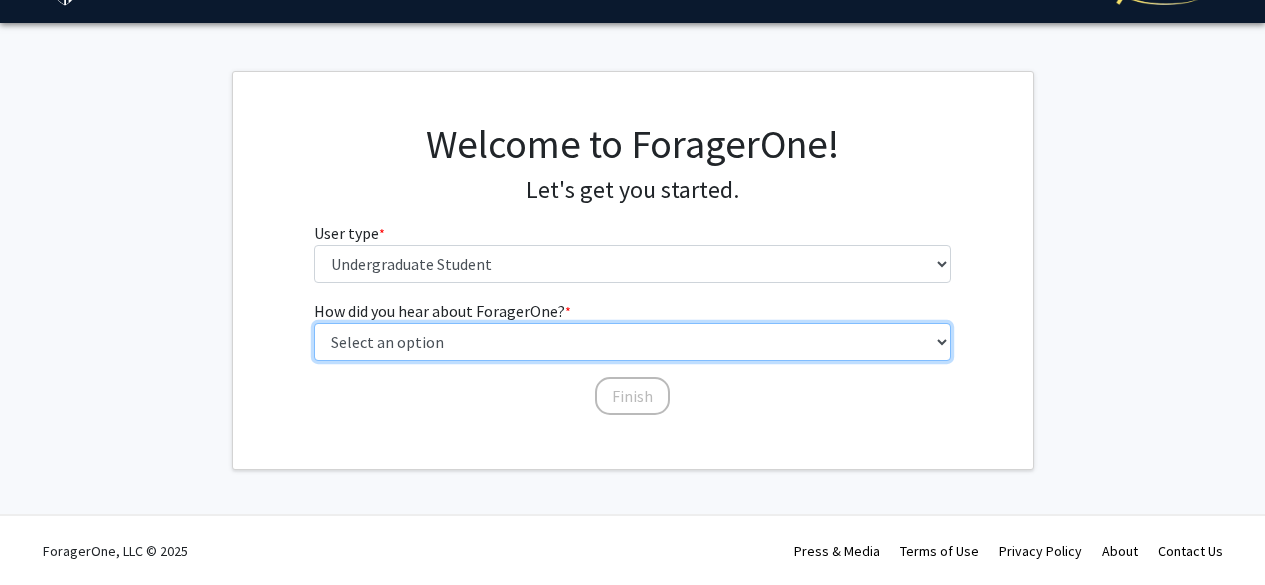 click on "Select an option  Peer/student recommendation   Faculty/staff recommendation   University website   University email or newsletter   Other" at bounding box center (632, 342) 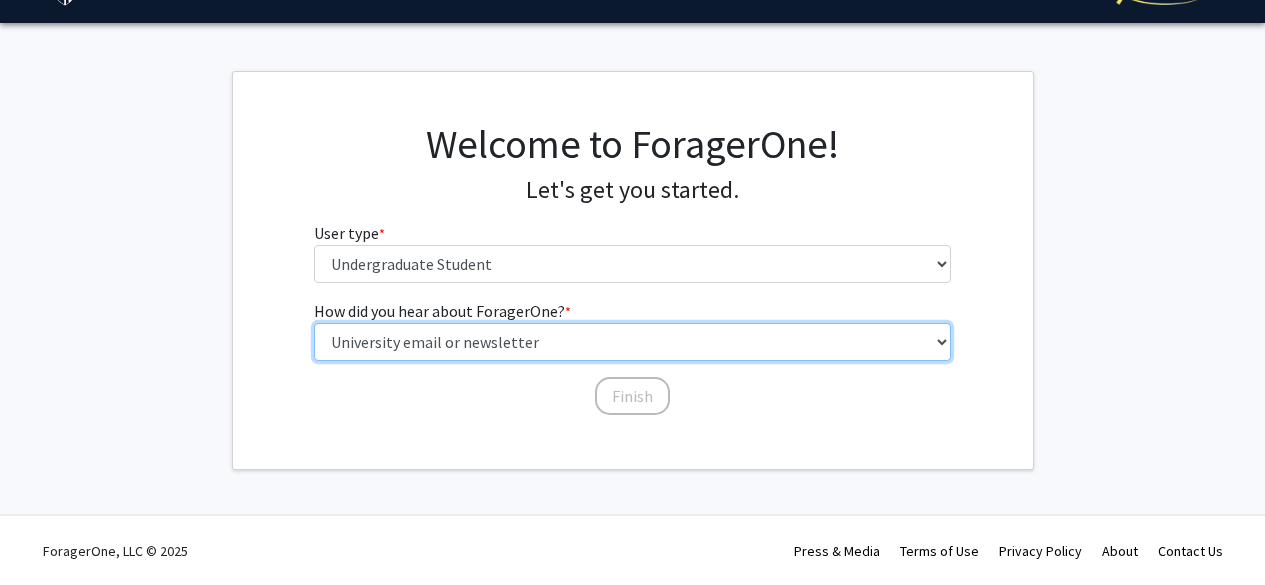 click on "Select an option  Peer/student recommendation   Faculty/staff recommendation   University website   University email or newsletter   Other" at bounding box center [632, 342] 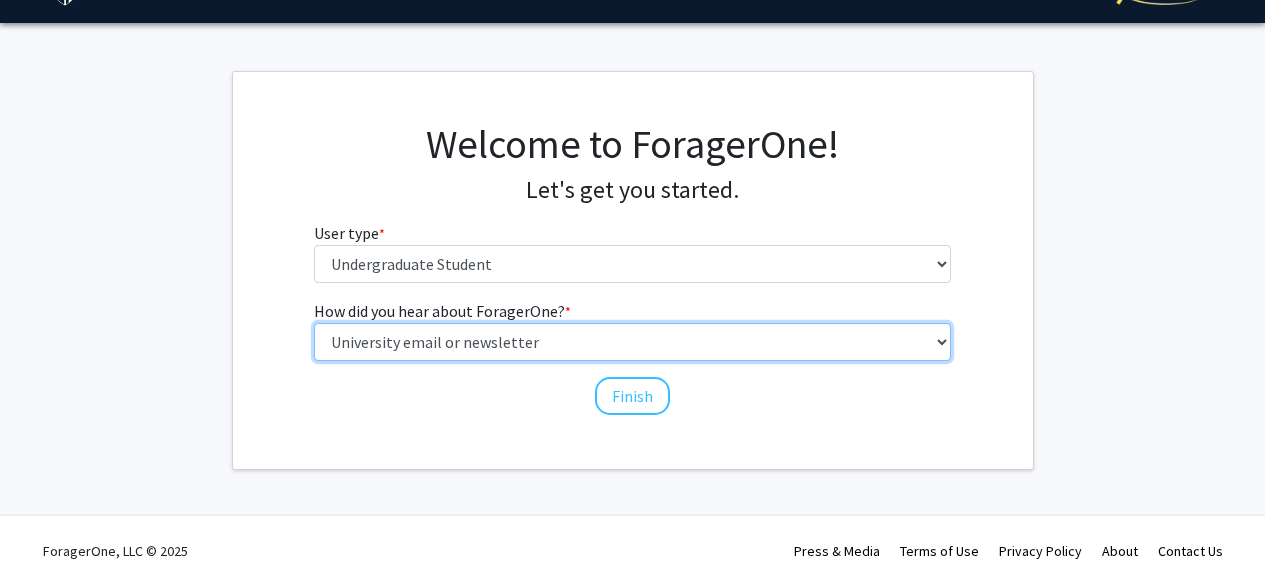 click on "Select an option  Peer/student recommendation   Faculty/staff recommendation   University website   University email or newsletter   Other" at bounding box center [632, 342] 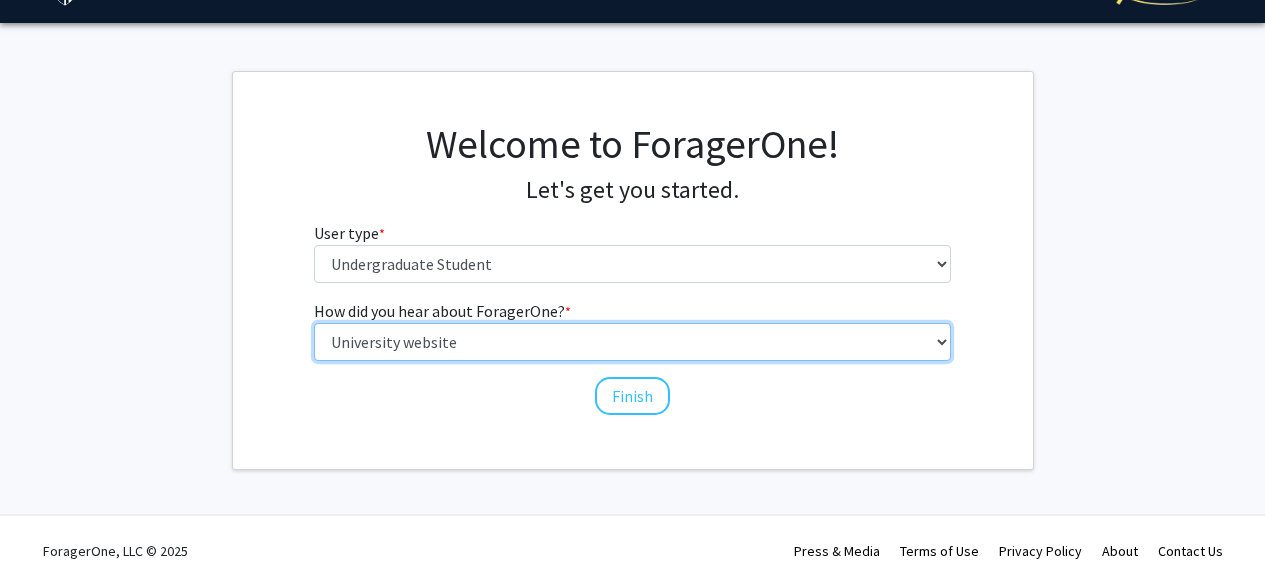 click on "Select an option  Peer/student recommendation   Faculty/staff recommendation   University website   University email or newsletter   Other" at bounding box center (632, 342) 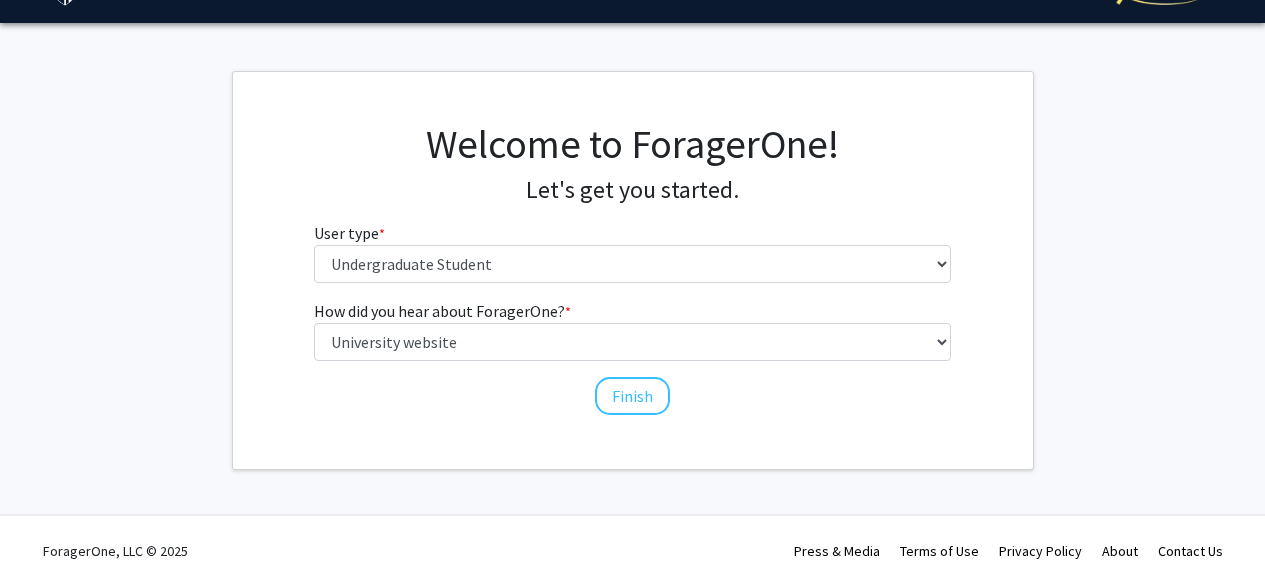 click on "How did you hear about ForagerOne?  * required Select an option  Peer/student recommendation   Faculty/staff recommendation   University website   University email or newsletter   Other   Finish" 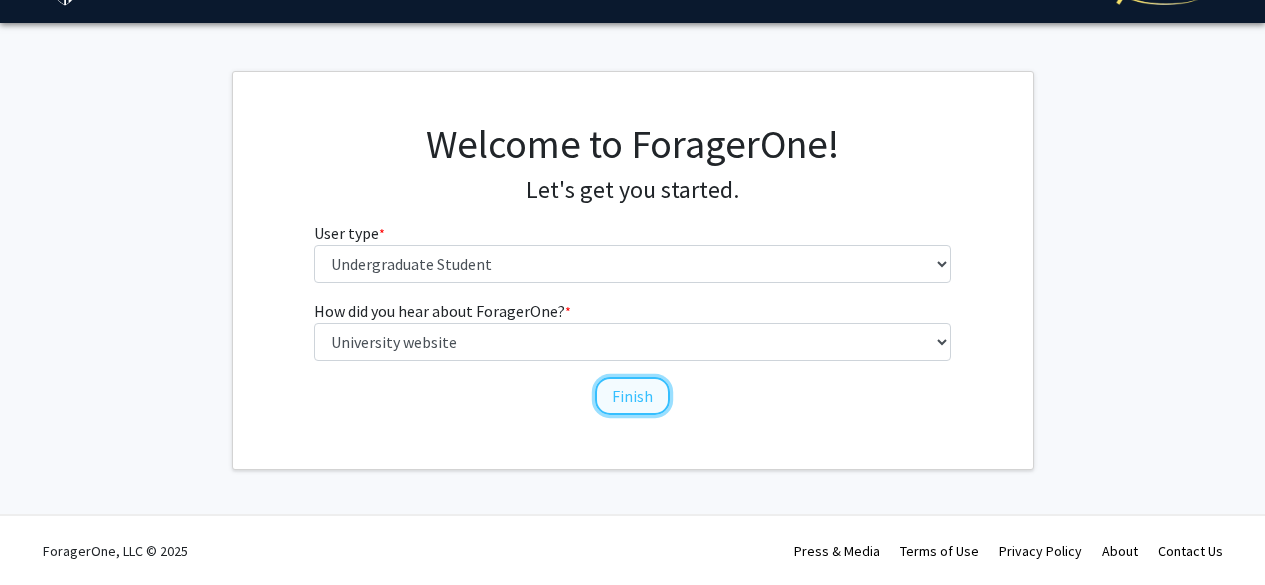 click on "Finish" 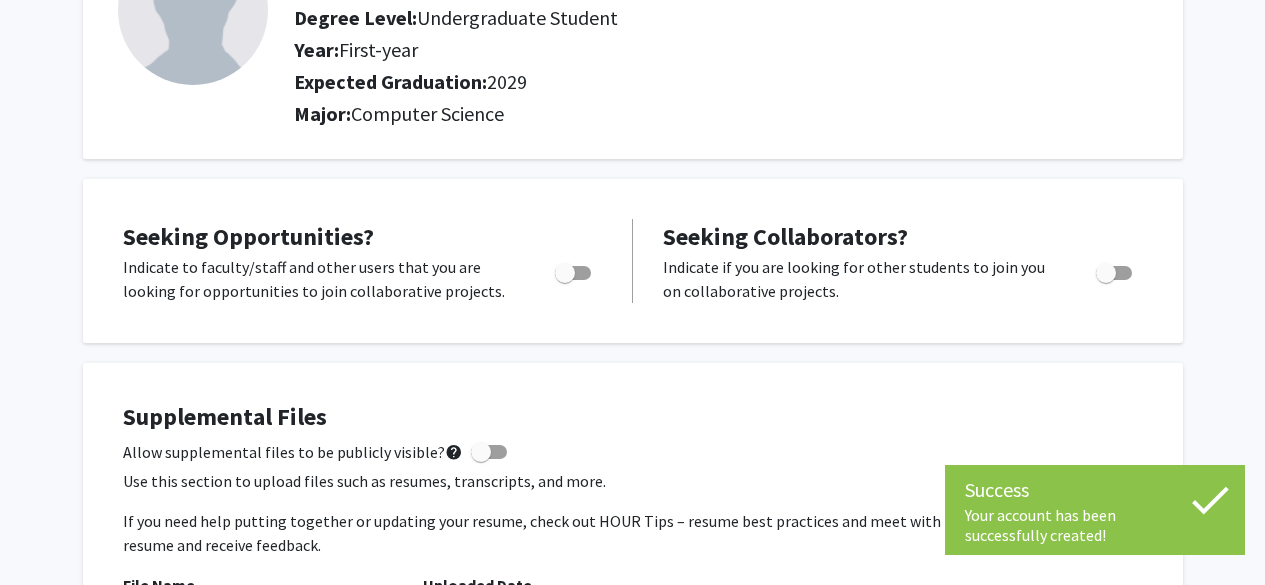 scroll, scrollTop: 95, scrollLeft: 0, axis: vertical 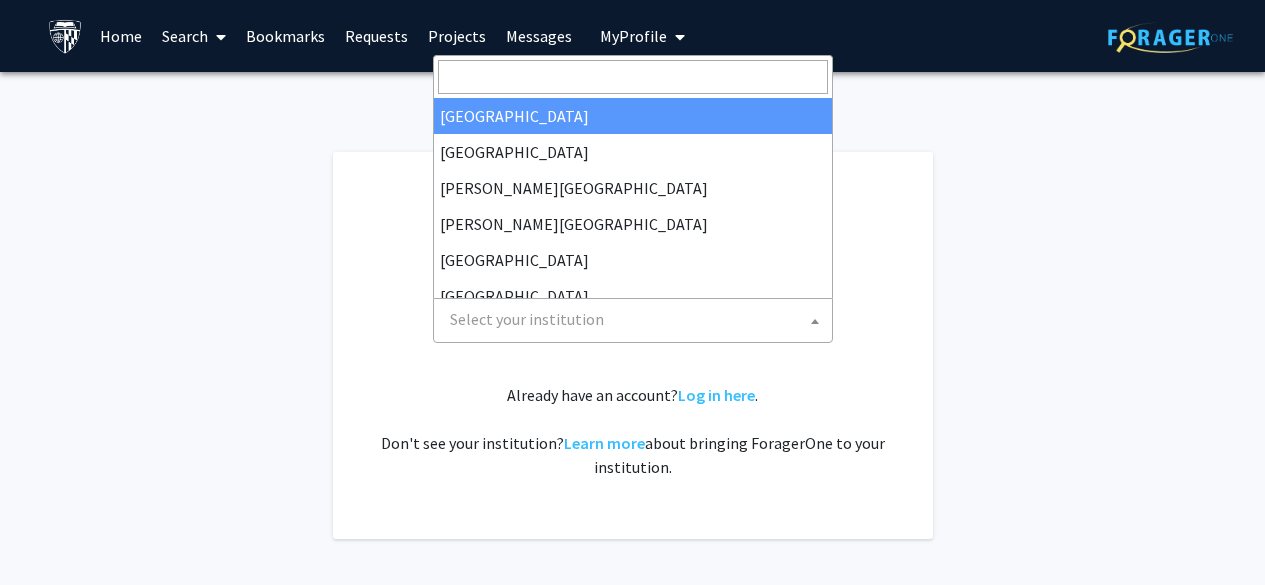 click on "Select your institution" at bounding box center (637, 319) 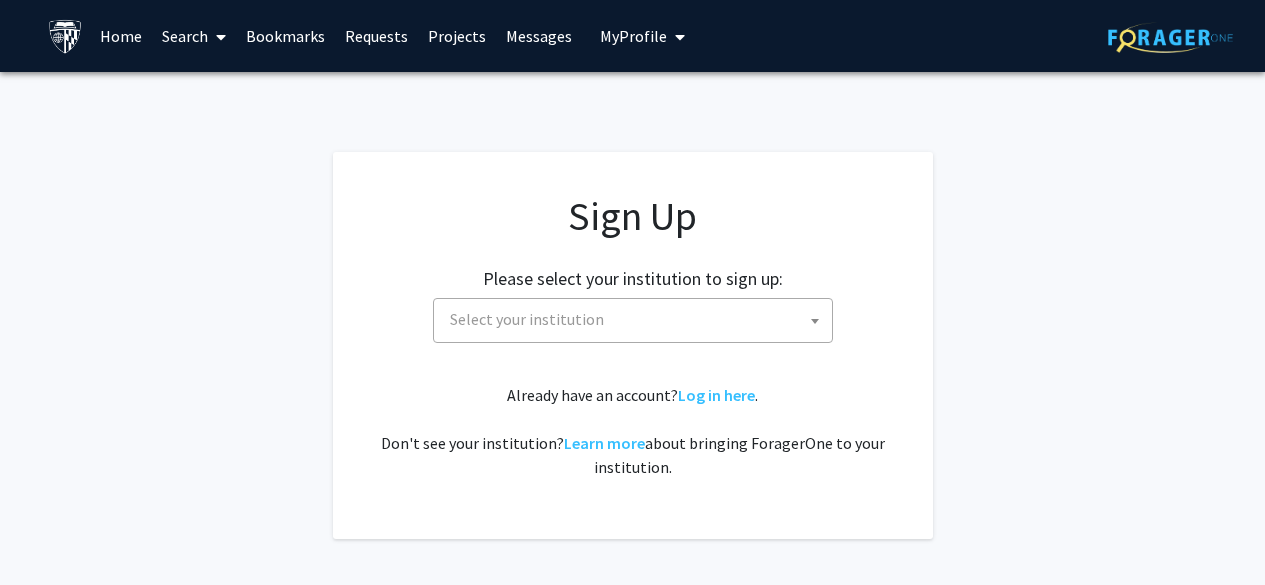 click on "Sign Up Please select your institution to sign up: Baylor University Brandeis University Christopher Newport University Clark Atlanta University Drexel University East Carolina University Eastern Michigan University Emory University Grand Valley State University Harvard University and Affiliated Hospitals High Point University Johns Hopkins University Kansas State University Morehouse College Morehouse School of Medicine Morgan State University Northern Illinois University Spelman College Thomas Jefferson University University of Georgia University of Hawaiʻi at Mānoa University of Kentucky University of Maryland University of Missouri Wayne State University Select your institution  Already have an account?  Log in here .   Don't see your institution?  Learn more  about bringing ForagerOne to your institution." 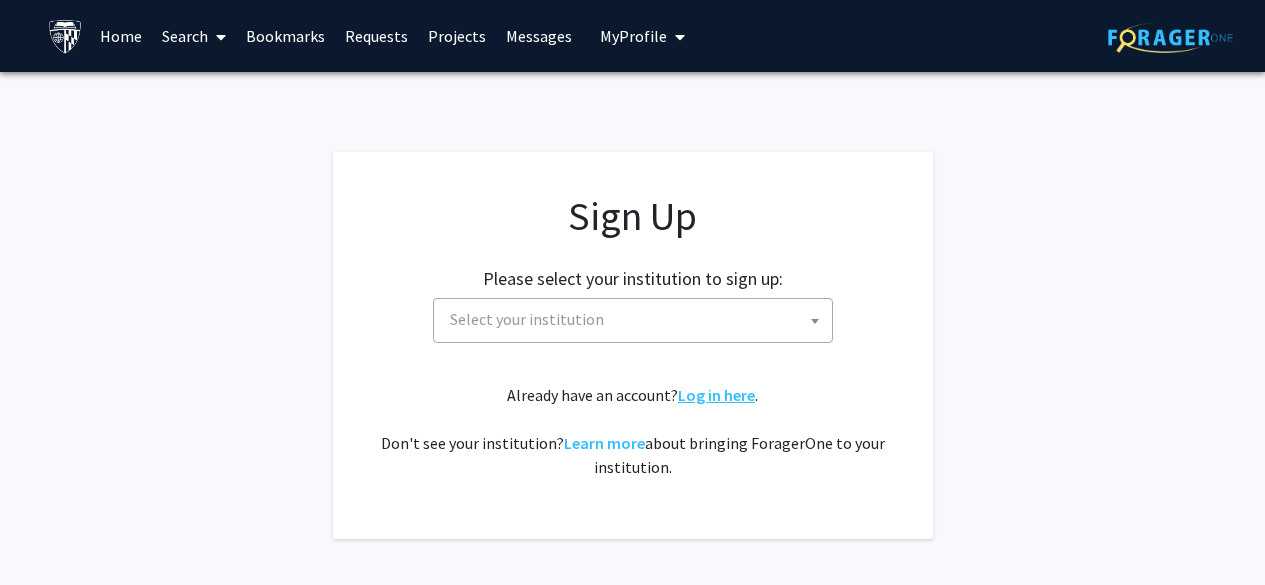 click on "Log in here" 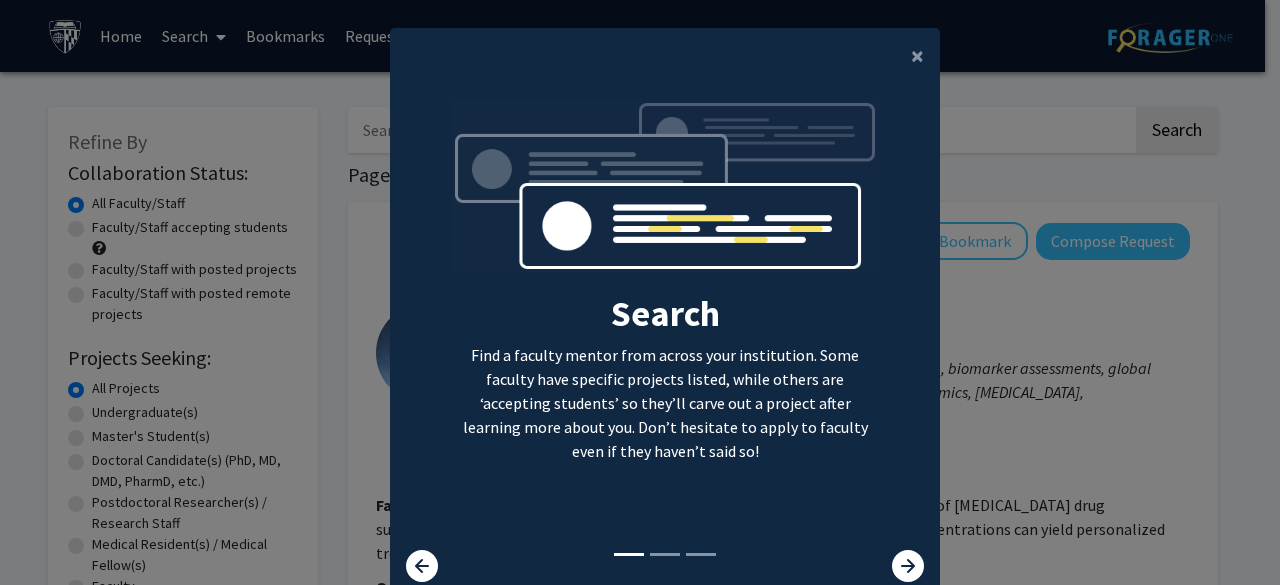 scroll, scrollTop: 81, scrollLeft: 0, axis: vertical 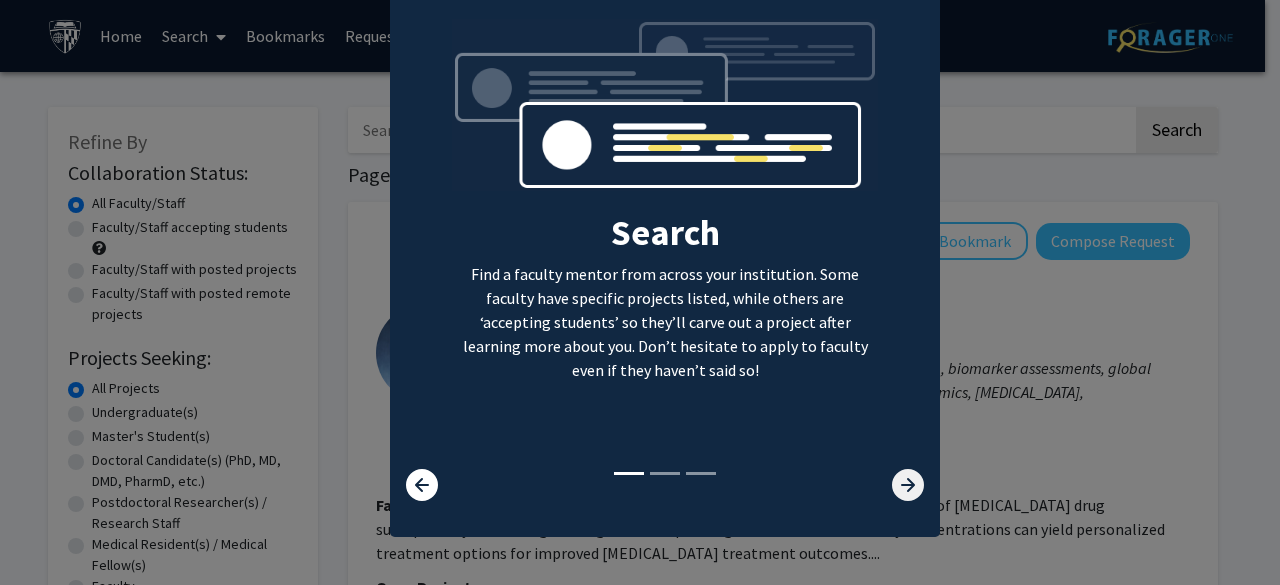 click 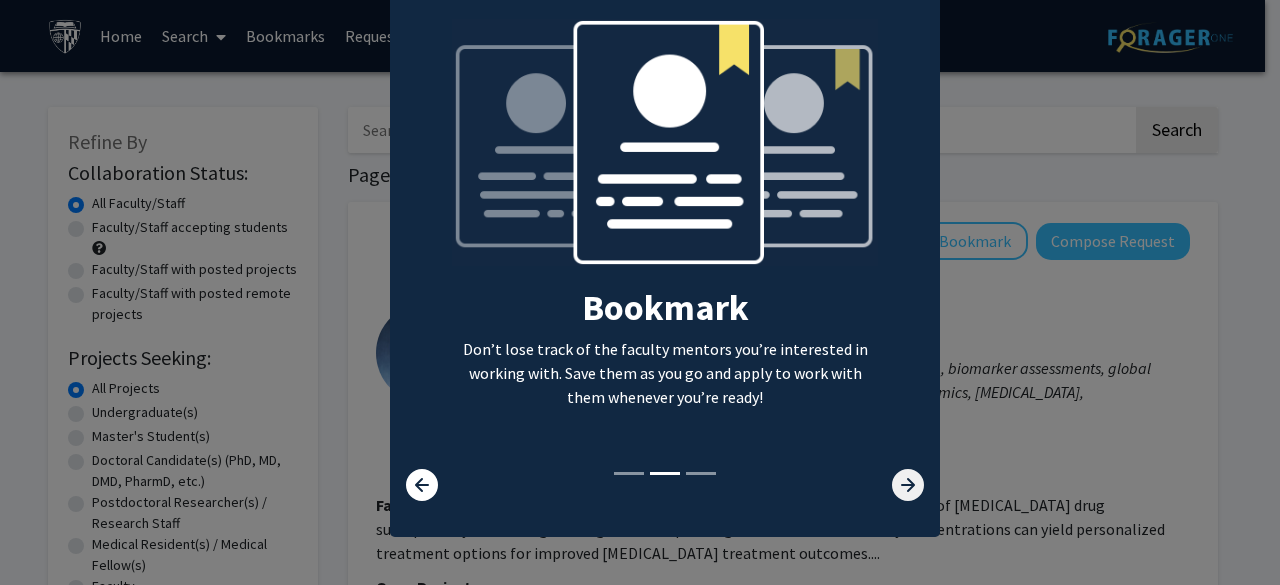 click 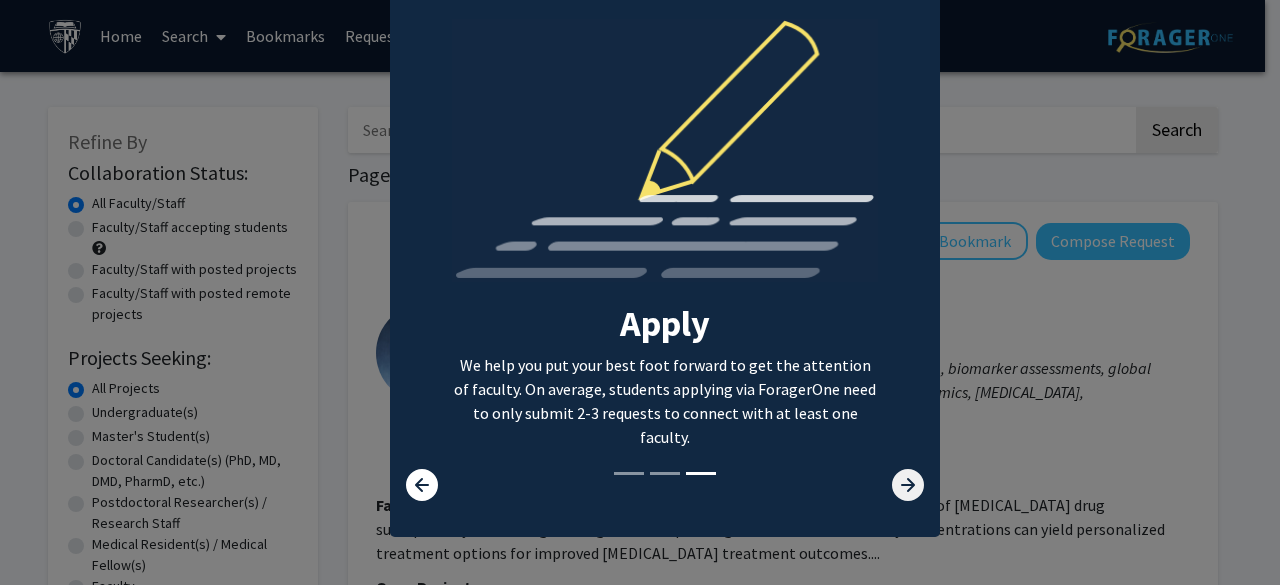 click 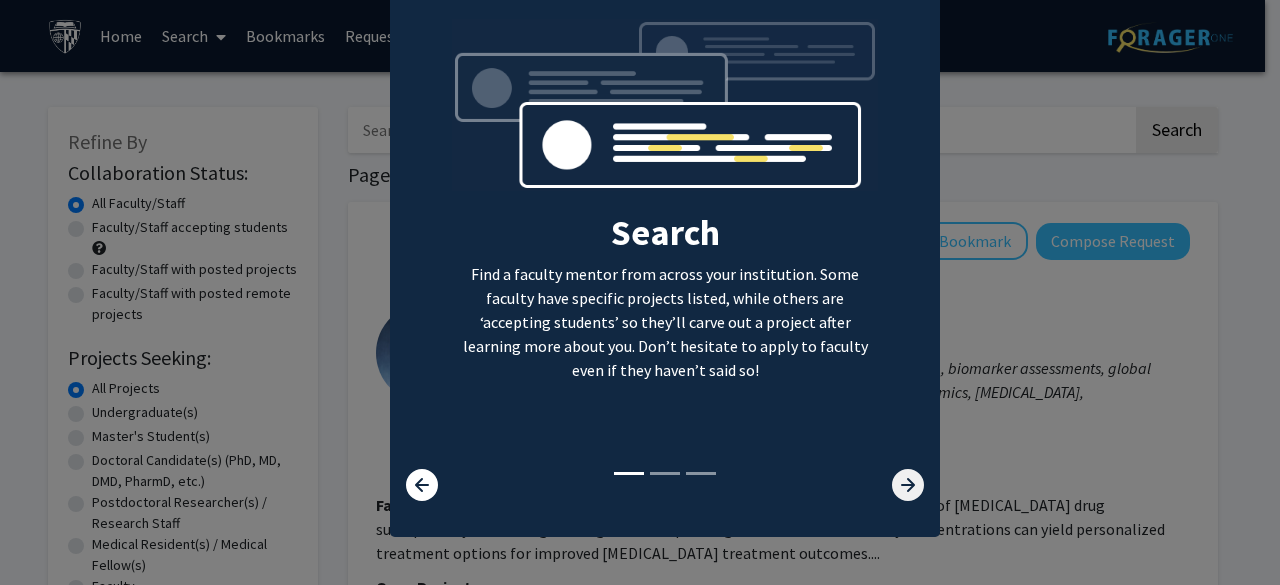 click 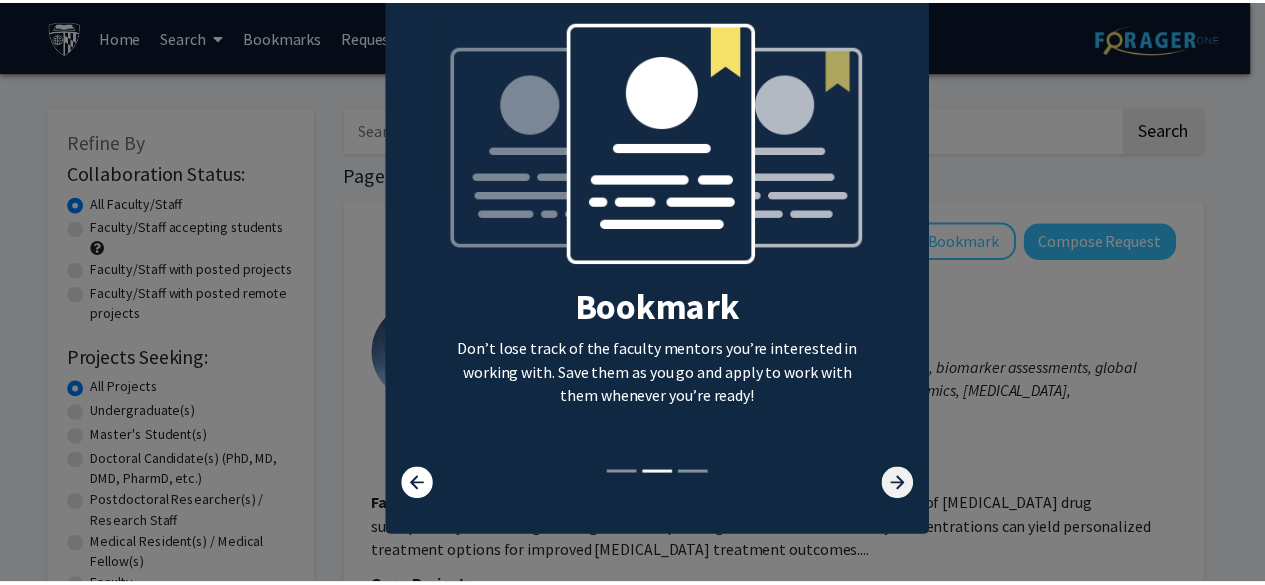 scroll, scrollTop: 0, scrollLeft: 0, axis: both 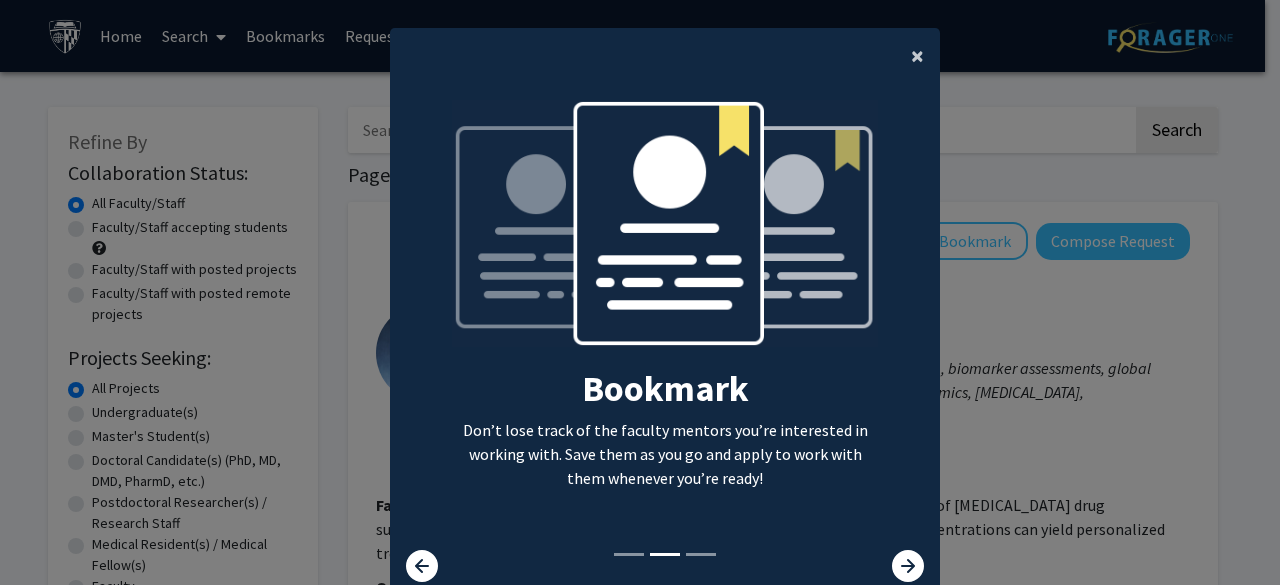 click on "×" 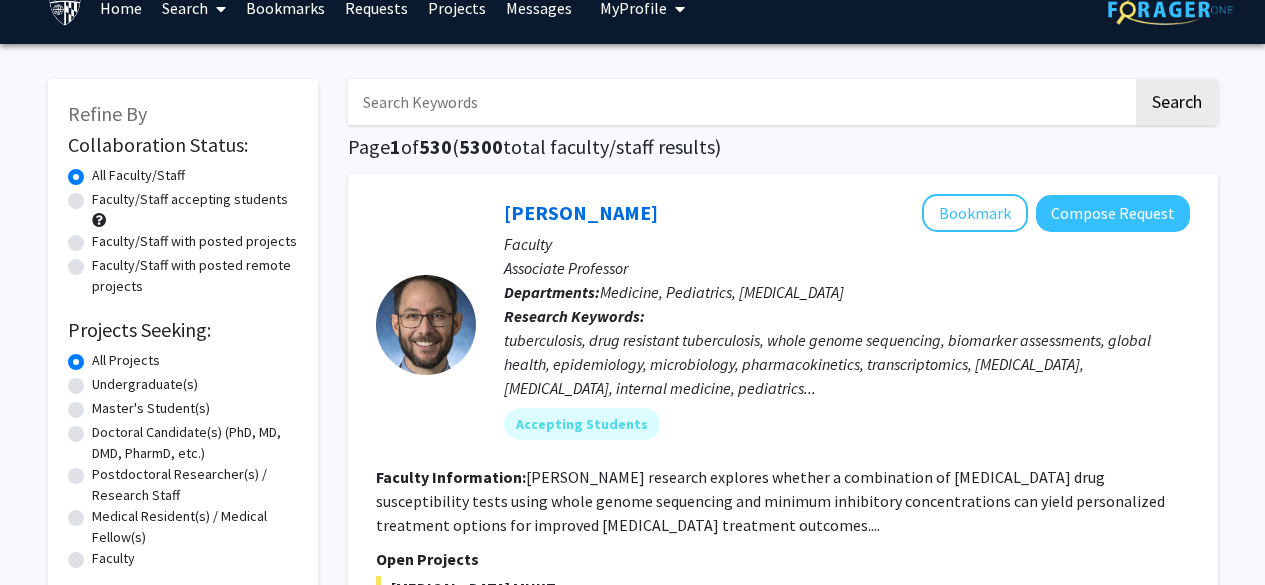 scroll, scrollTop: 26, scrollLeft: 0, axis: vertical 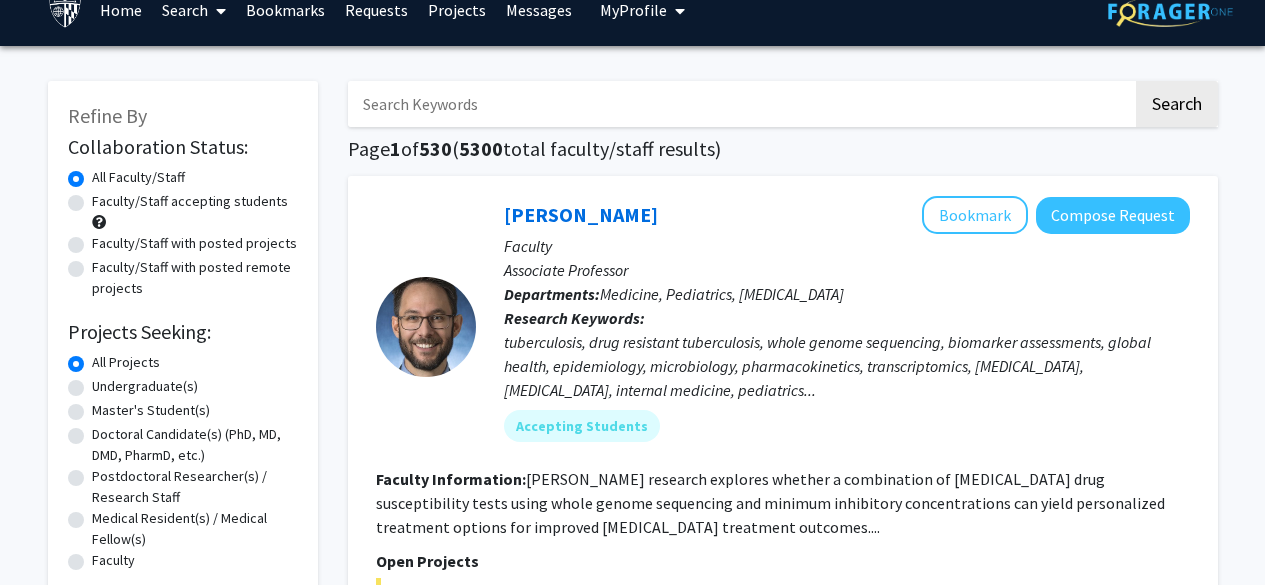 click at bounding box center [740, 104] 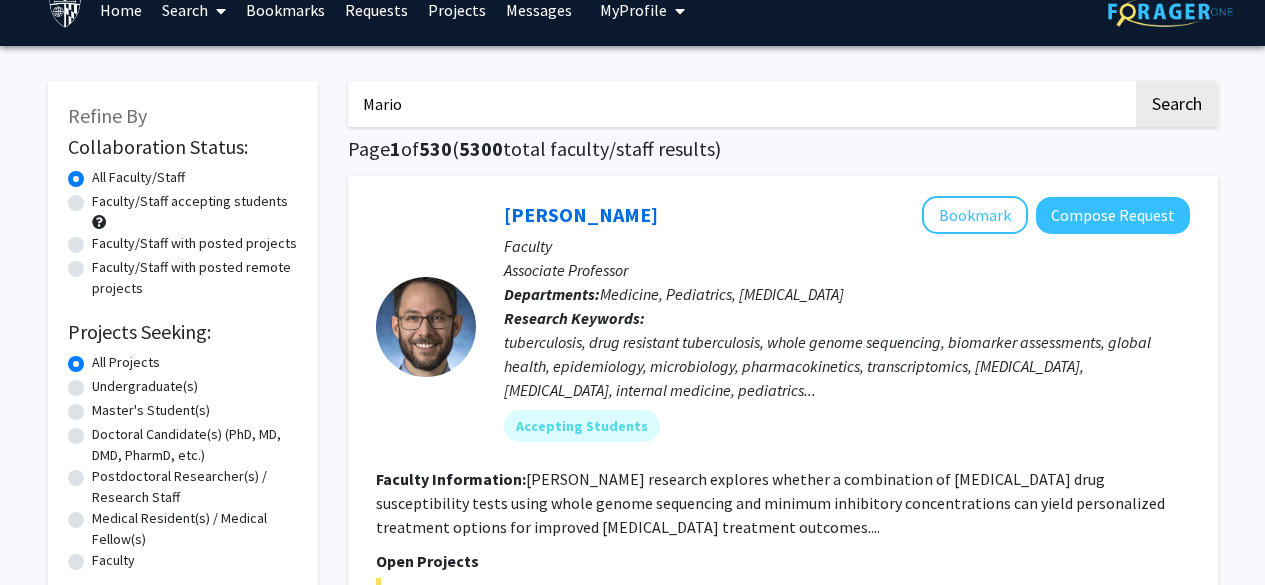 type on "Mario" 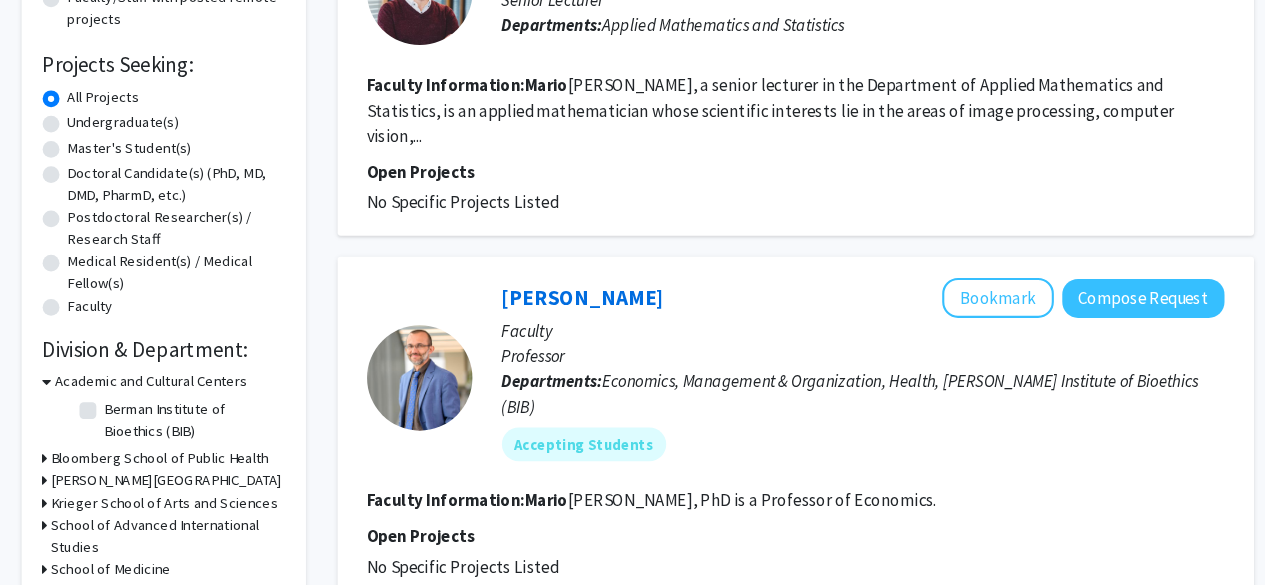 scroll, scrollTop: 0, scrollLeft: 0, axis: both 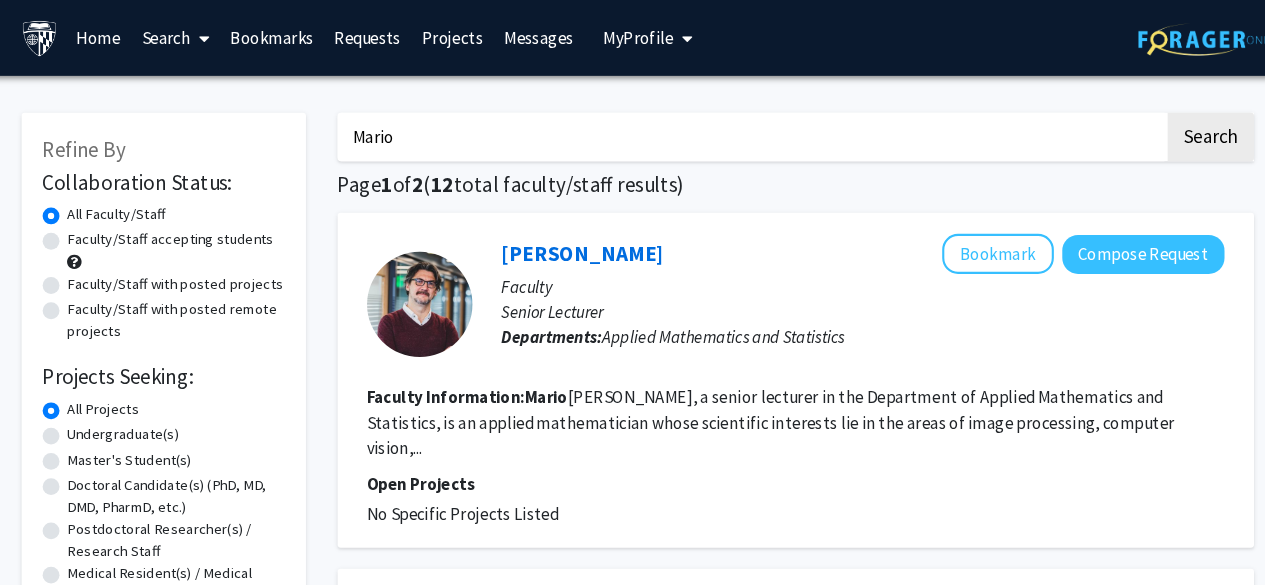click on "Senior Lecturer" 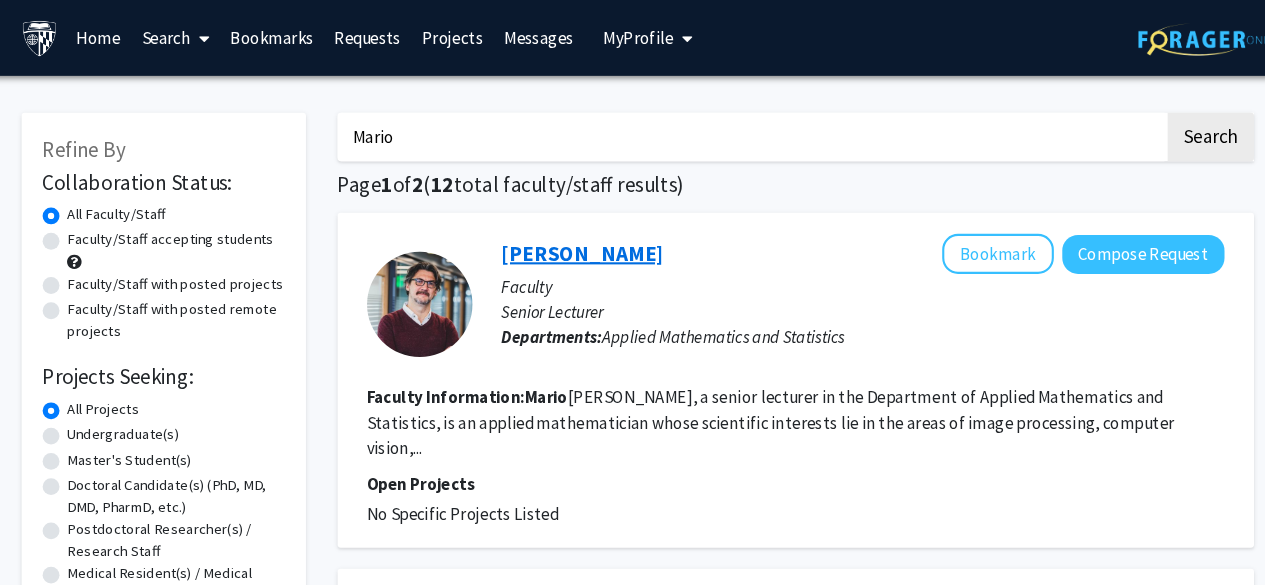 click on "Mario Micheli" 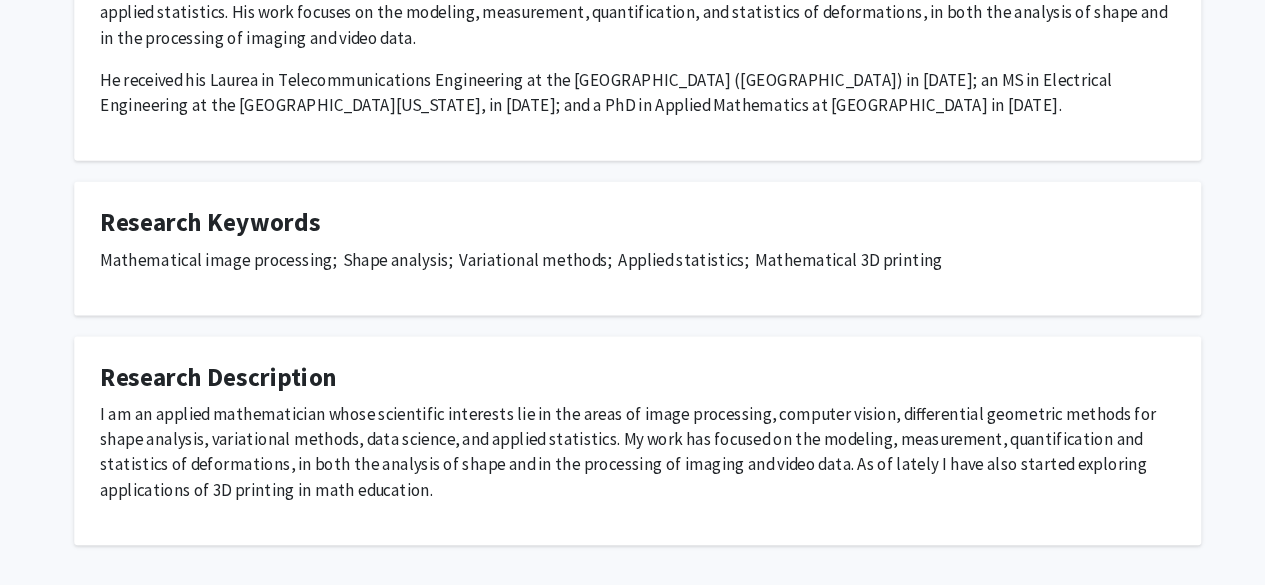 scroll, scrollTop: 413, scrollLeft: 0, axis: vertical 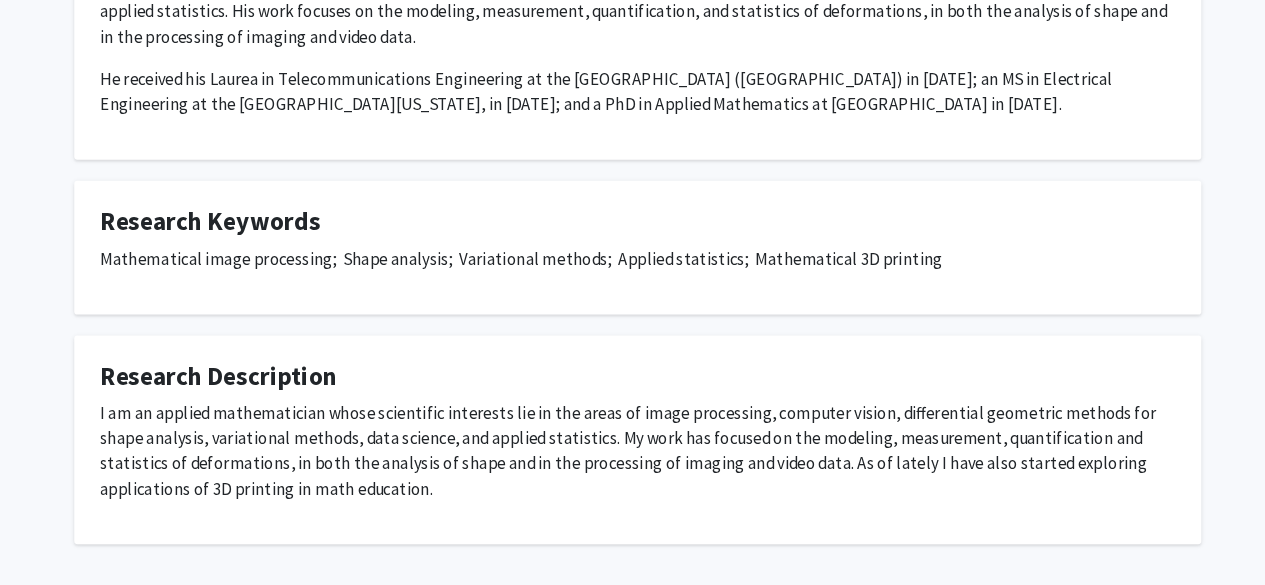 click on "Research Description" 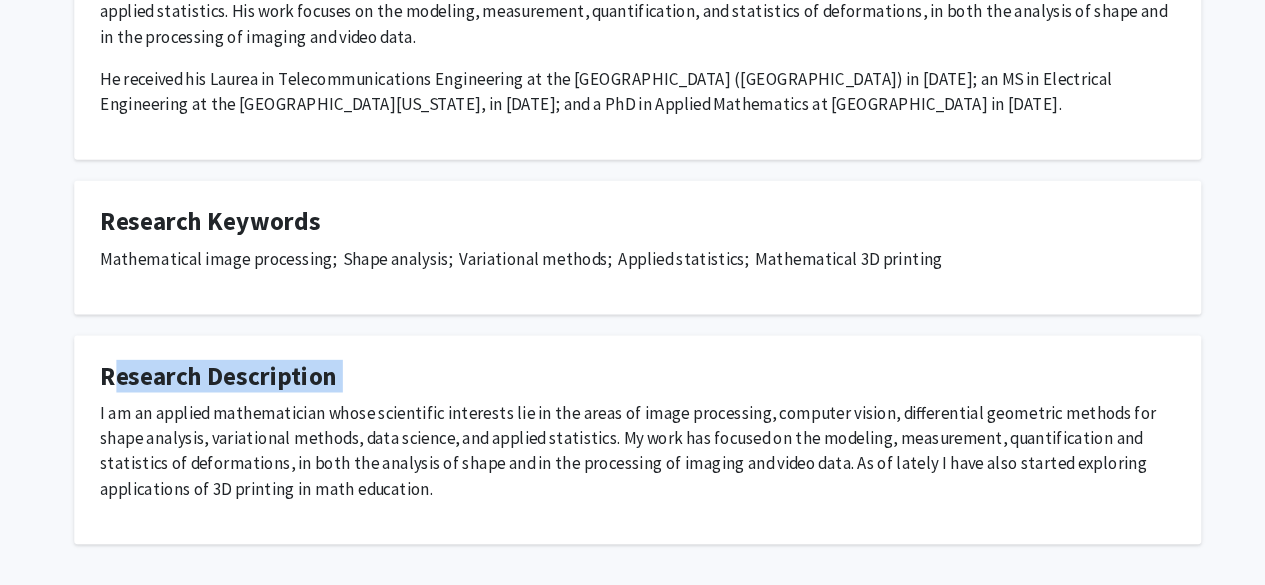 click on "Research Description" 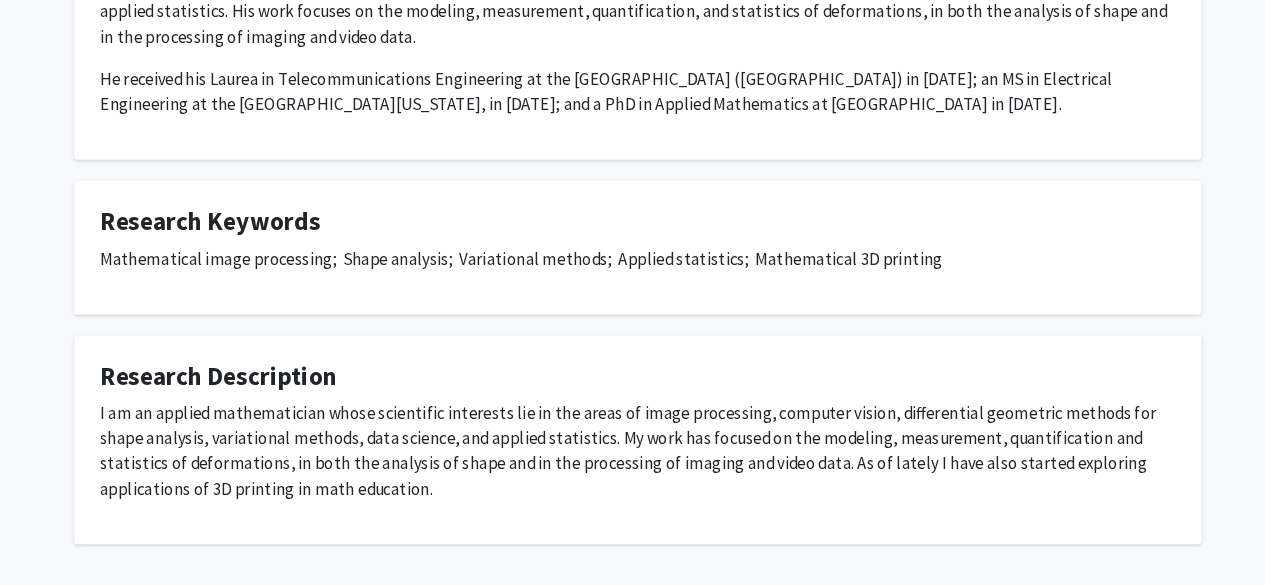 click on "I am an applied mathematician whose scientific interests lie in the areas of image processing, computer vision, differential geometric methods for shape analysis, variational methods, data science, and applied statistics. My work has focused on the modeling, measurement, quantification and statistics of deformations, in both the analysis of shape and in the processing of imaging and video data. As of lately I have also started exploring applications of 3D printing in math education." 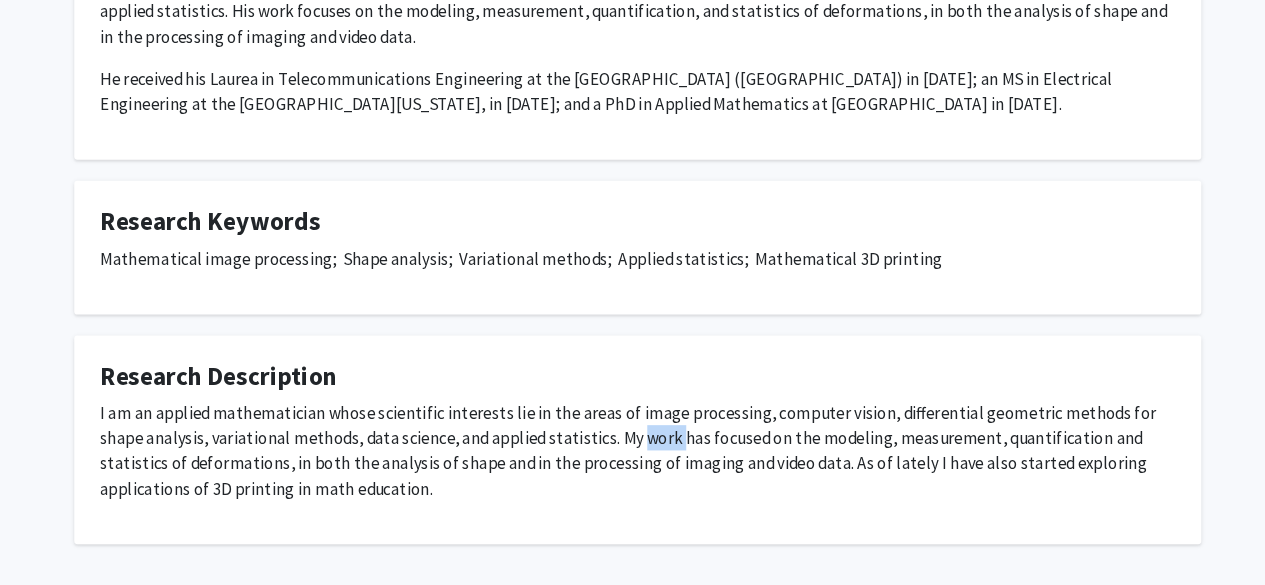 click on "I am an applied mathematician whose scientific interests lie in the areas of image processing, computer vision, differential geometric methods for shape analysis, variational methods, data science, and applied statistics. My work has focused on the modeling, measurement, quantification and statistics of deformations, in both the analysis of shape and in the processing of imaging and video data. As of lately I have also started exploring applications of 3D printing in math education." 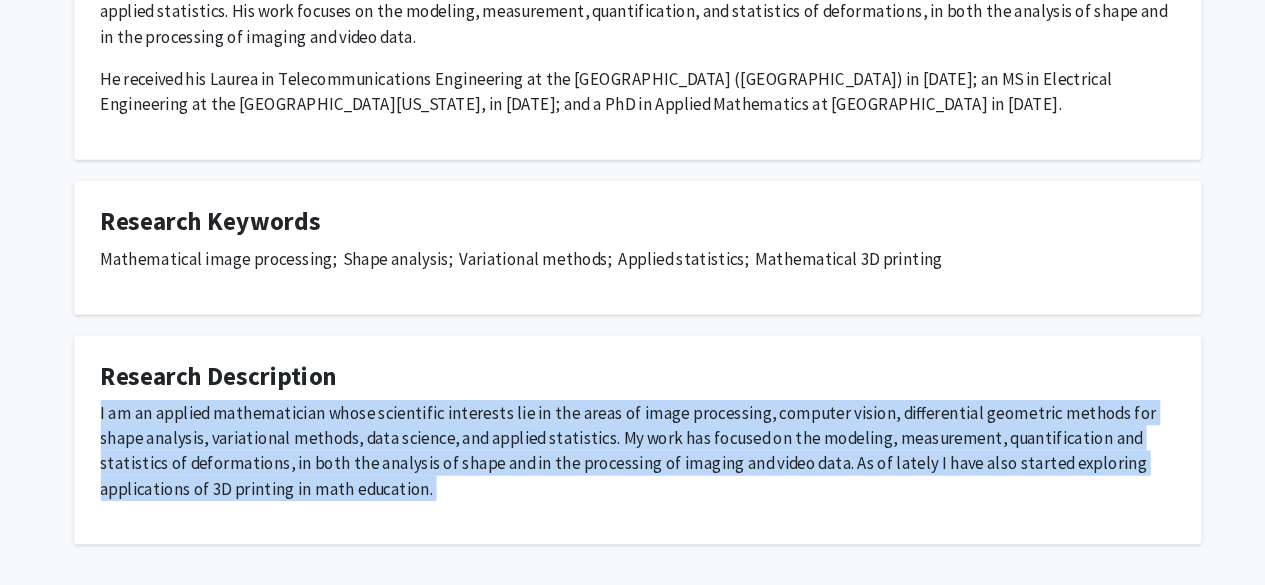 click on "I am an applied mathematician whose scientific interests lie in the areas of image processing, computer vision, differential geometric methods for shape analysis, variational methods, data science, and applied statistics. My work has focused on the modeling, measurement, quantification and statistics of deformations, in both the analysis of shape and in the processing of imaging and video data. As of lately I have also started exploring applications of 3D printing in math education." 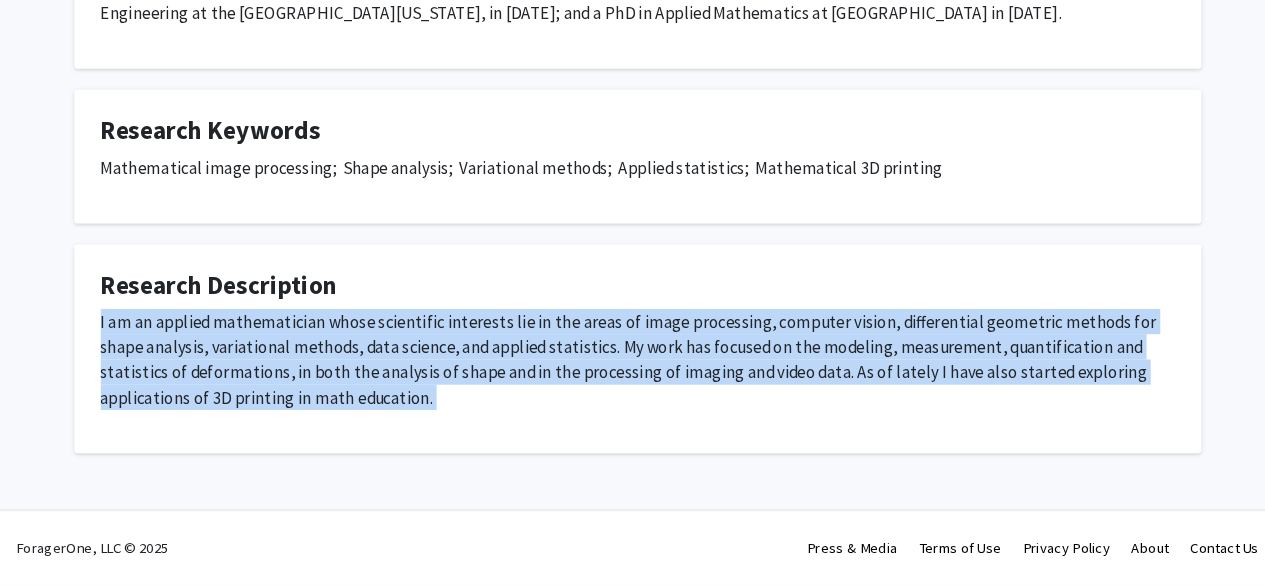 scroll, scrollTop: 0, scrollLeft: 0, axis: both 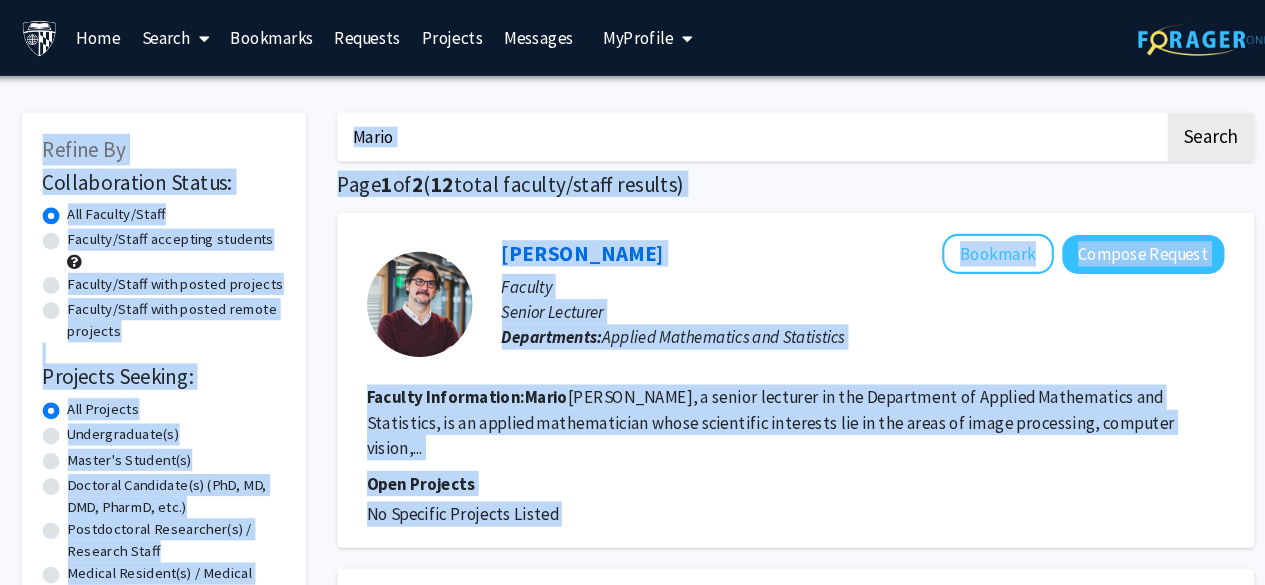 click on "Mario" at bounding box center (740, 130) 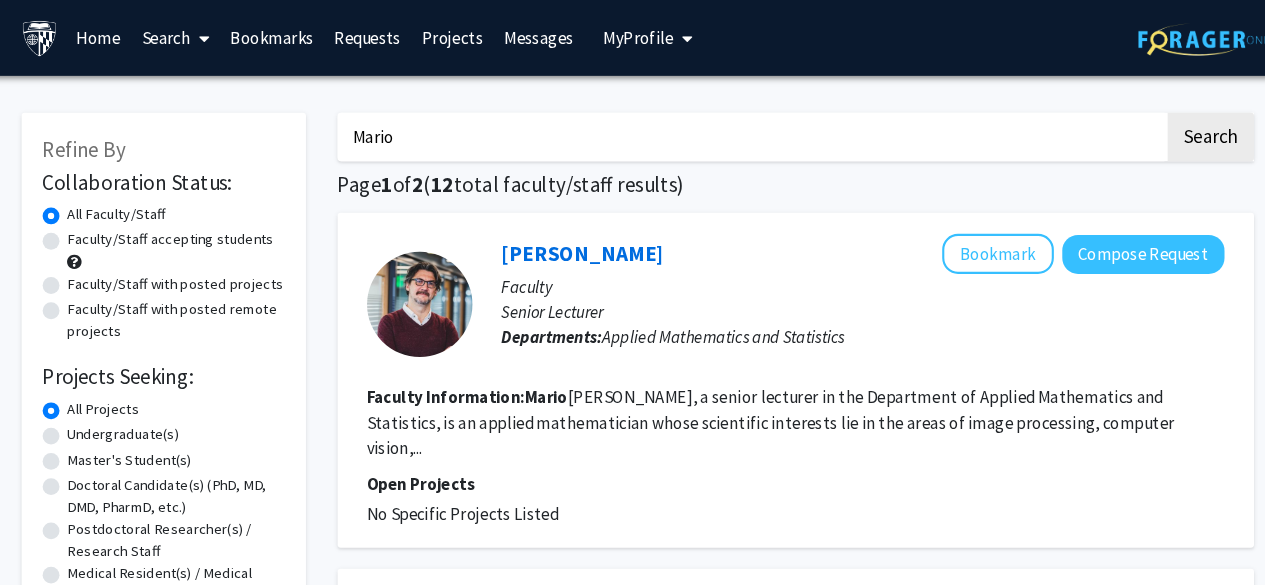 click on "Mario" at bounding box center (740, 130) 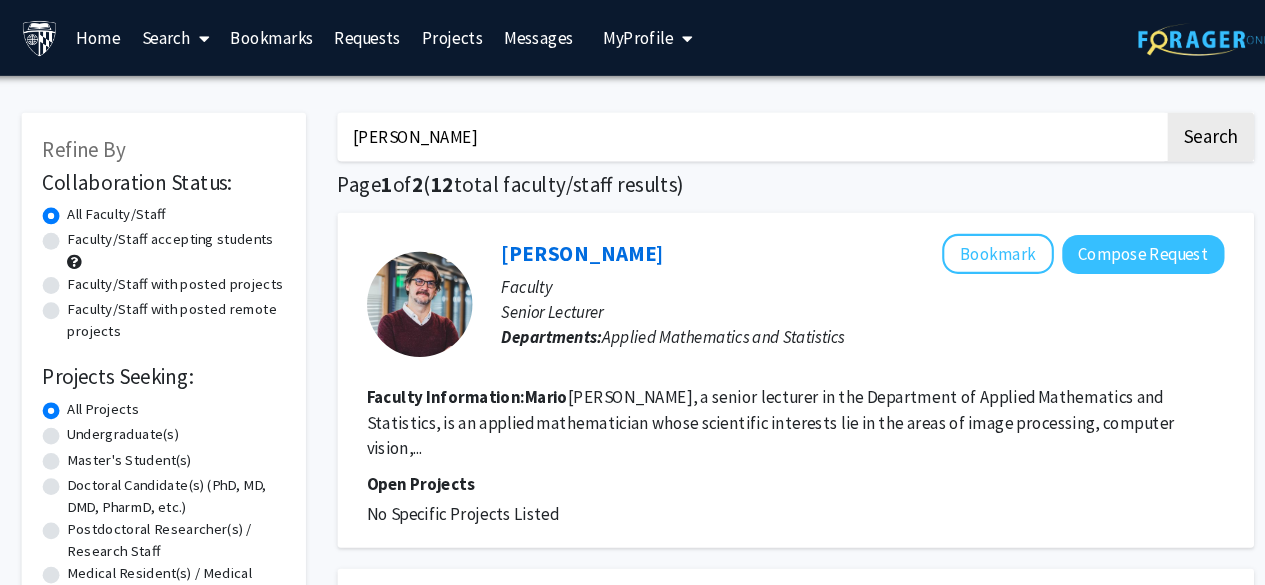 type on "Olivier" 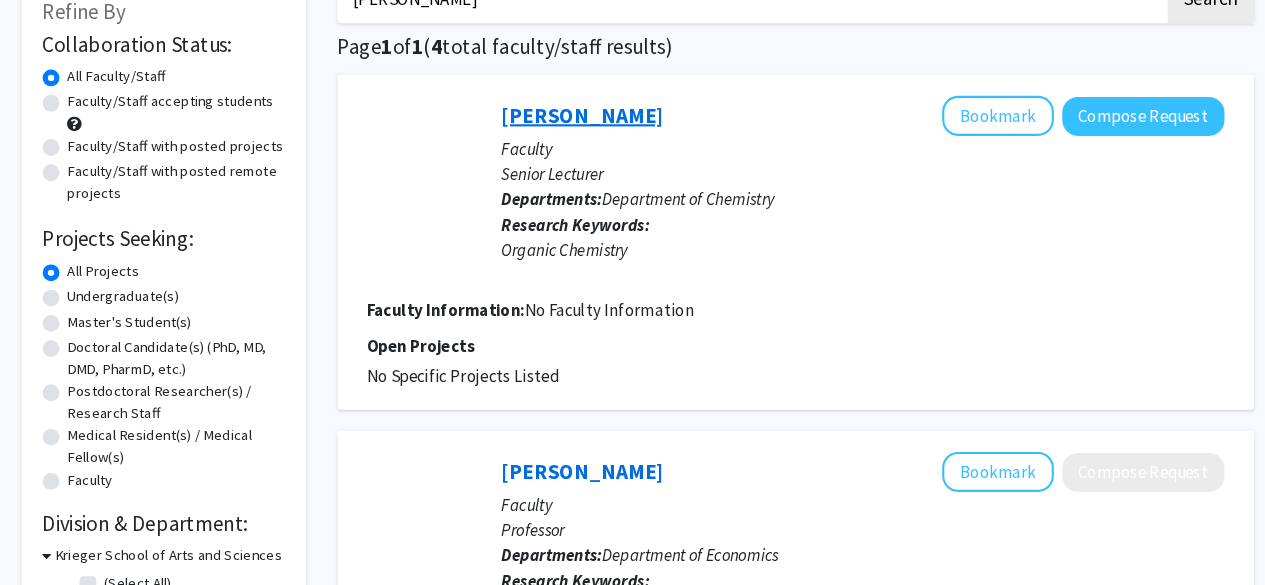 scroll, scrollTop: 129, scrollLeft: 0, axis: vertical 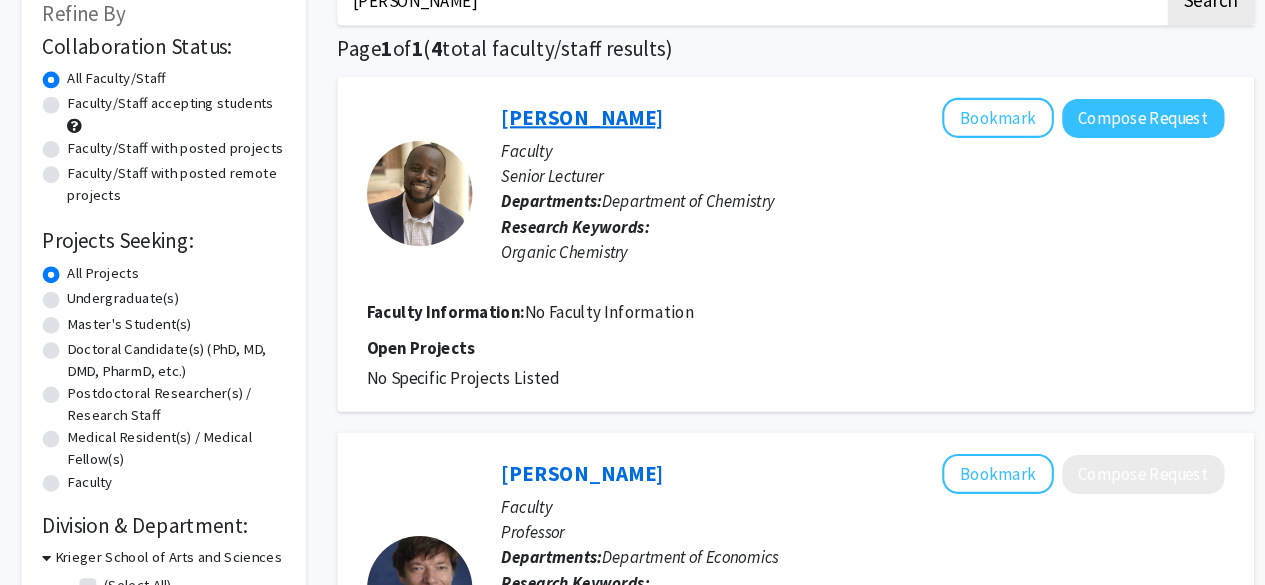 click on "Olivier Nsengiyumva" 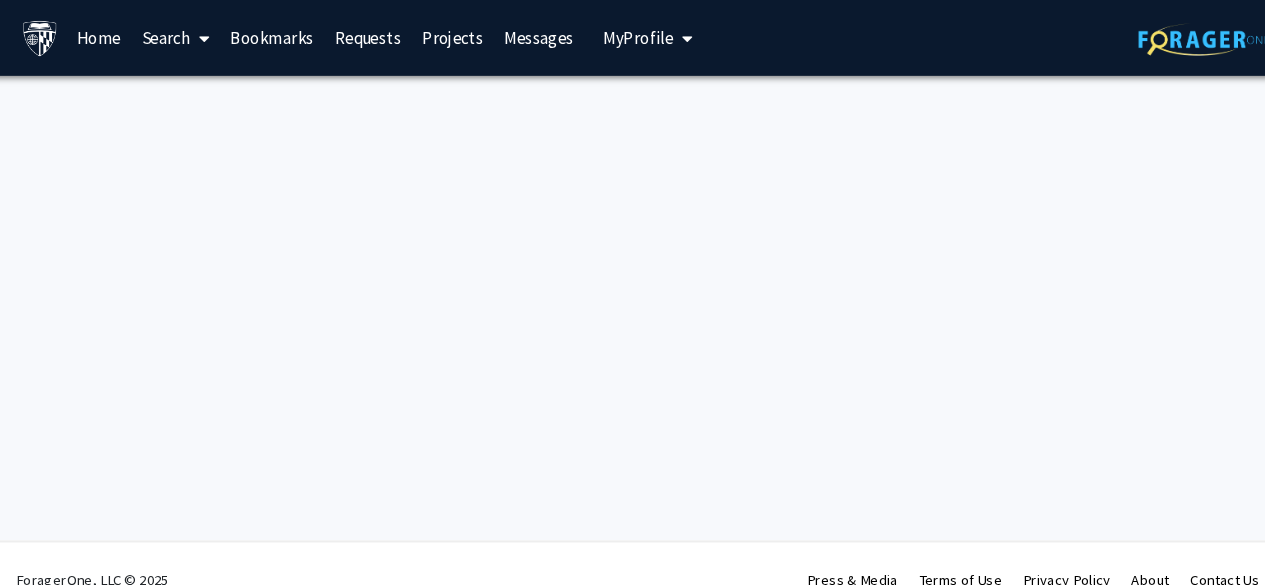 scroll, scrollTop: 0, scrollLeft: 0, axis: both 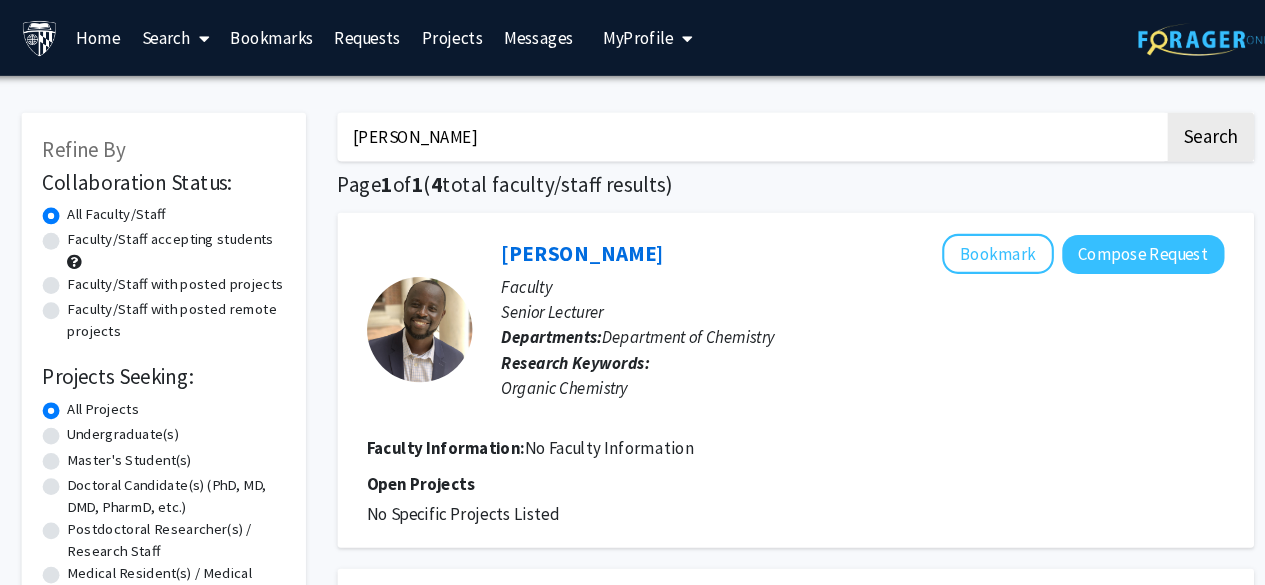 click on "Olivier" at bounding box center [740, 130] 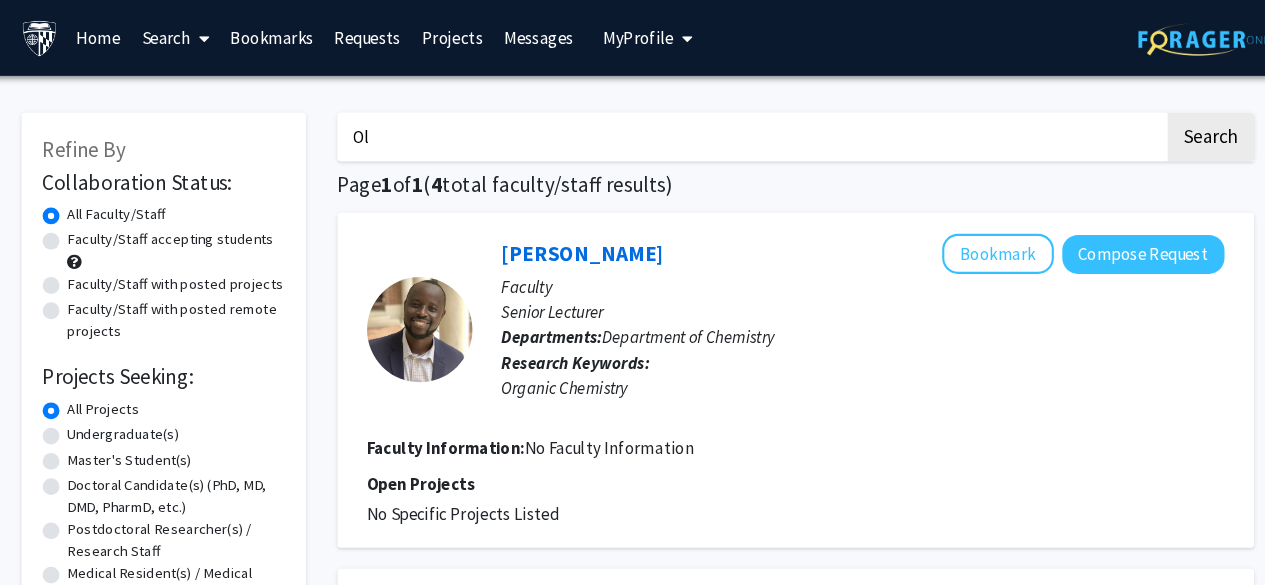 type on "O" 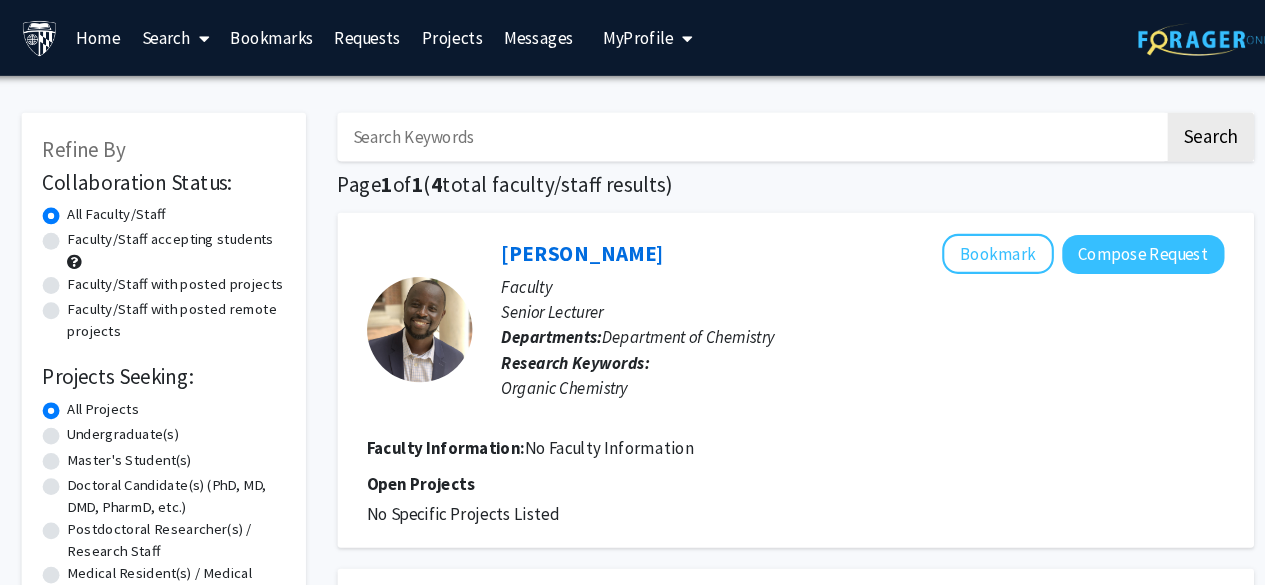 type 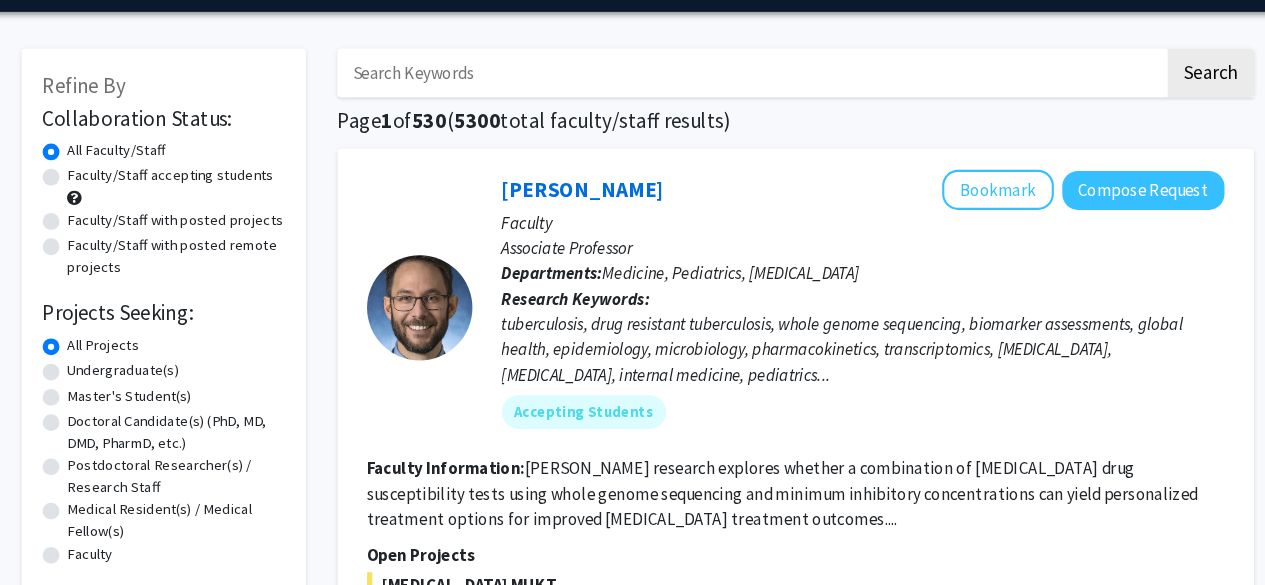 scroll, scrollTop: 32, scrollLeft: 0, axis: vertical 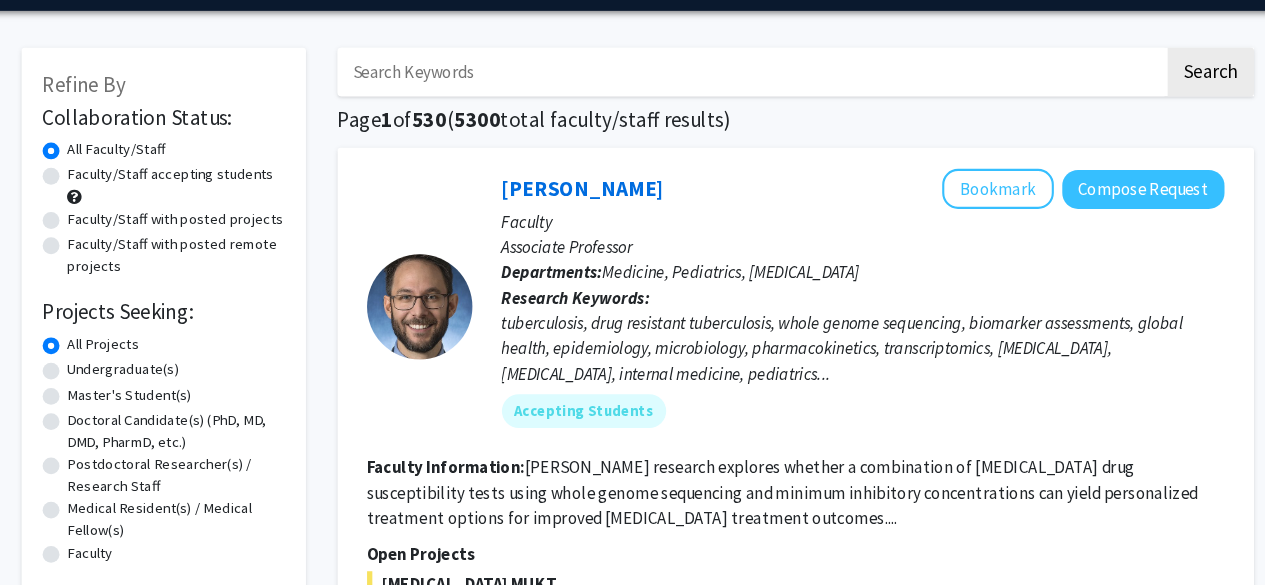 click on "Faculty Information:  Dr. Tornheim's research explores whether a combination of MDR-TB drug susceptibility tests using whole genome sequencing and minimum inhibitory concentrations can yield personalized treatment options for improved MDR-TB treatment outcomes...." 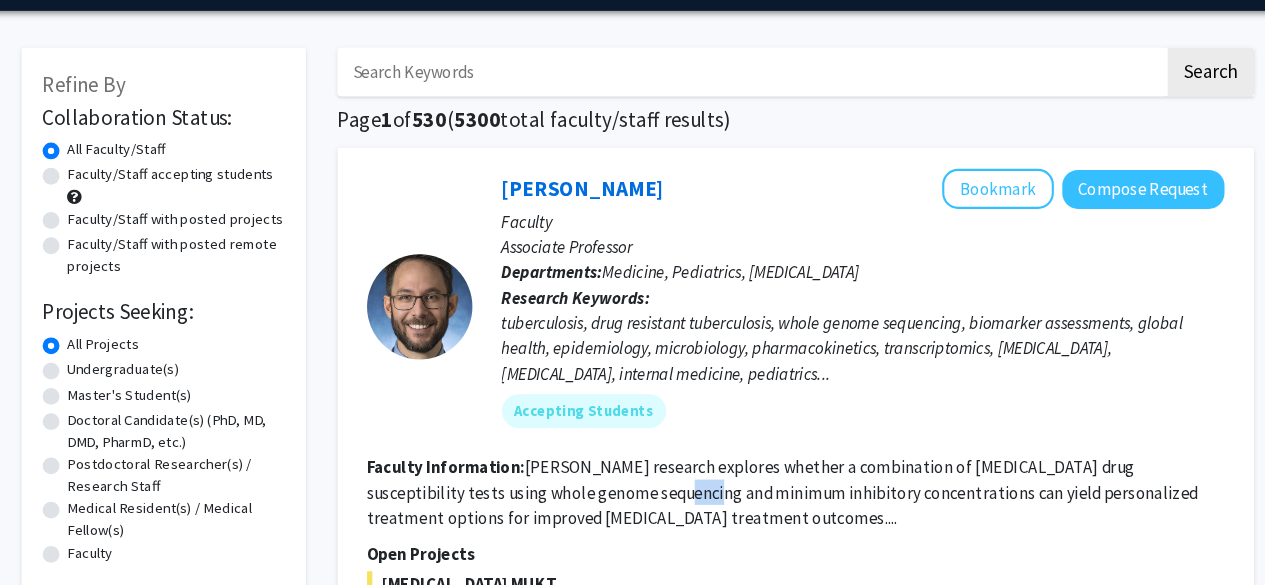click on "Faculty Information:  Dr. Tornheim's research explores whether a combination of MDR-TB drug susceptibility tests using whole genome sequencing and minimum inhibitory concentrations can yield personalized treatment options for improved MDR-TB treatment outcomes...." 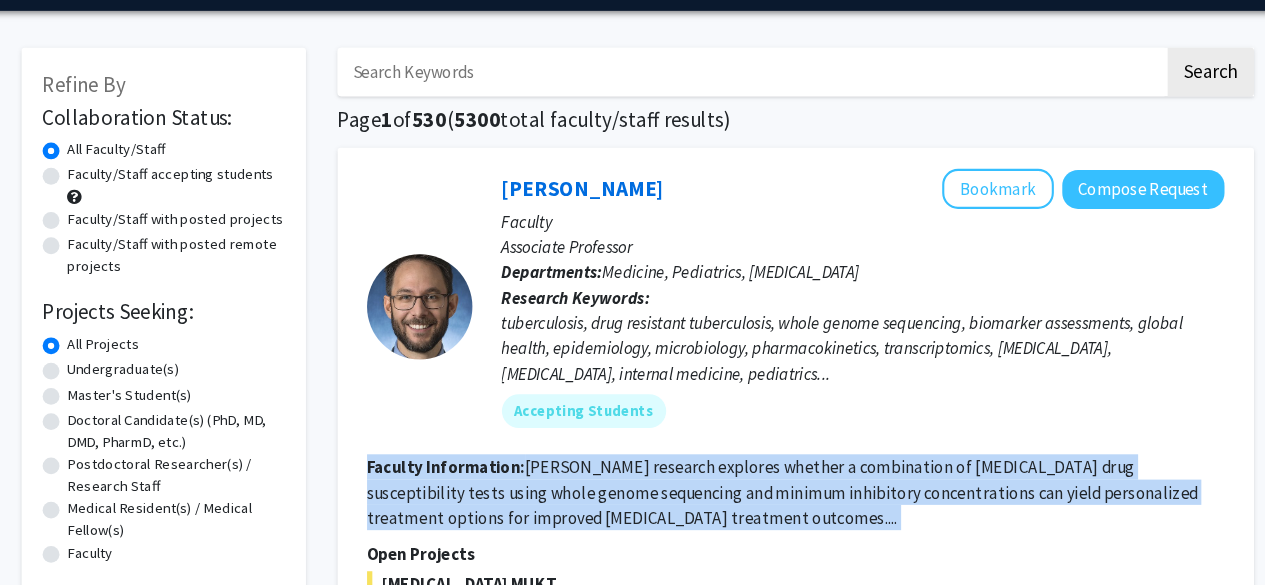 click on "Faculty Information:  Dr. Tornheim's research explores whether a combination of MDR-TB drug susceptibility tests using whole genome sequencing and minimum inhibitory concentrations can yield personalized treatment options for improved MDR-TB treatment outcomes...." 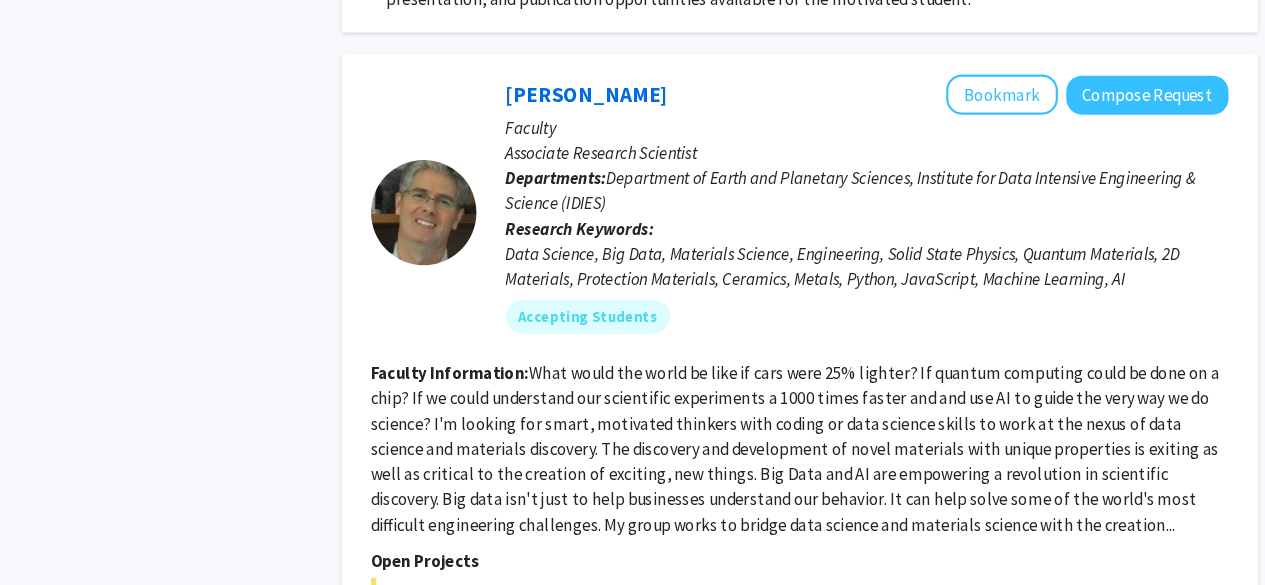 scroll, scrollTop: 4453, scrollLeft: 0, axis: vertical 